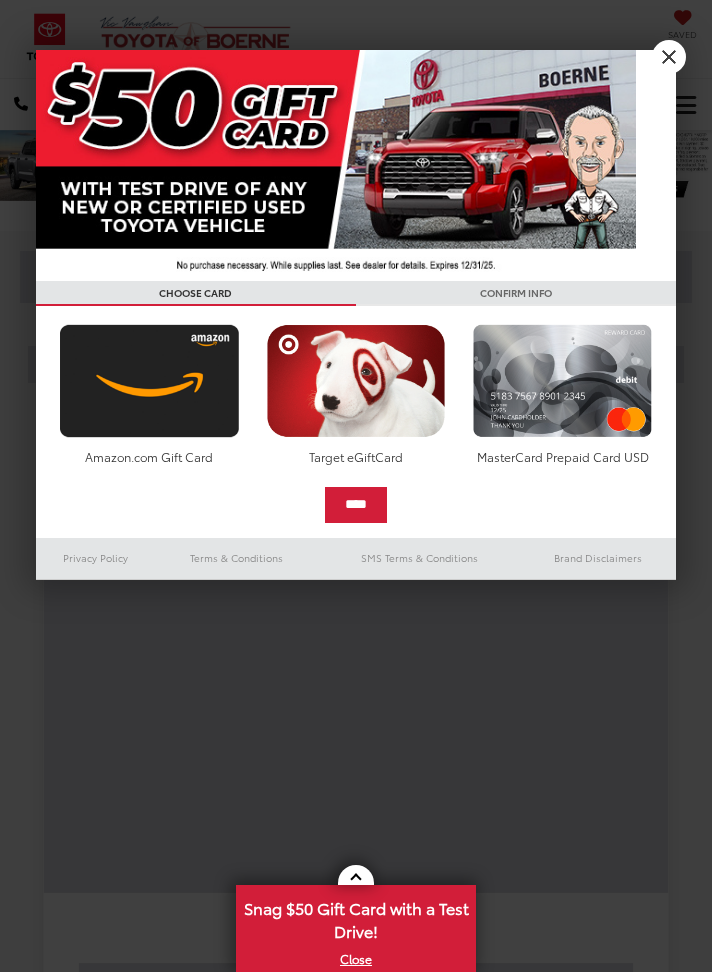 scroll, scrollTop: 0, scrollLeft: 0, axis: both 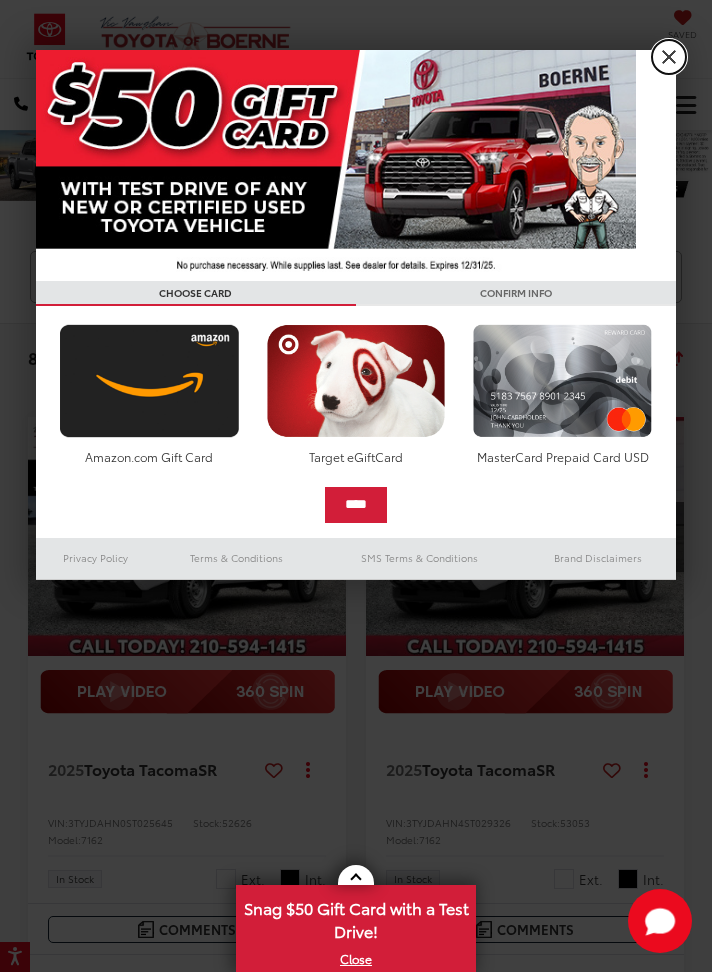click on "X" at bounding box center [669, 57] 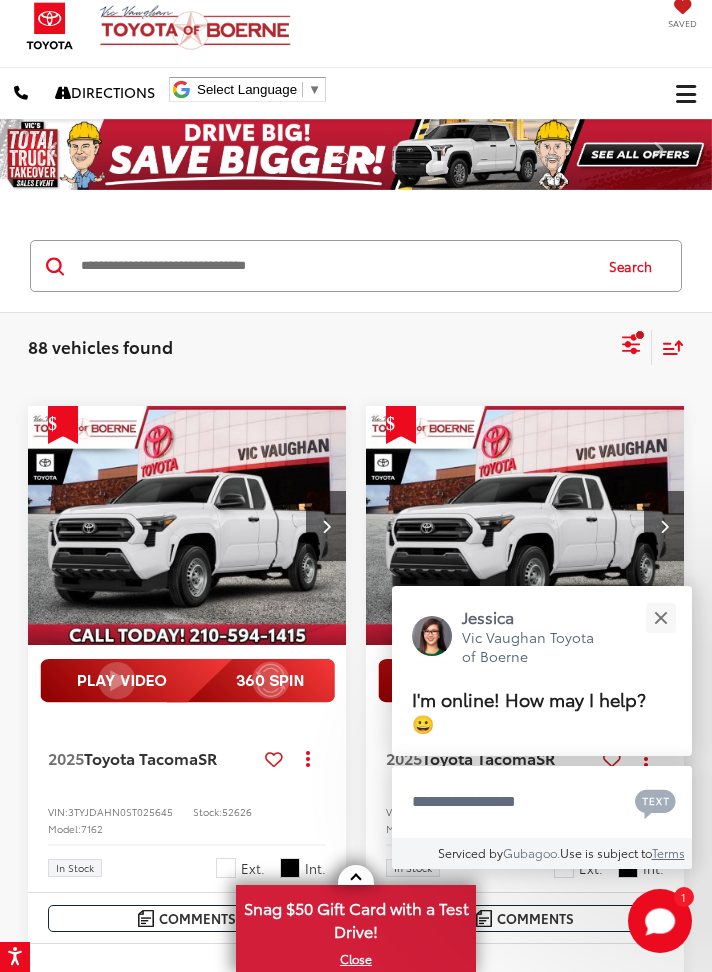 scroll, scrollTop: 10, scrollLeft: 0, axis: vertical 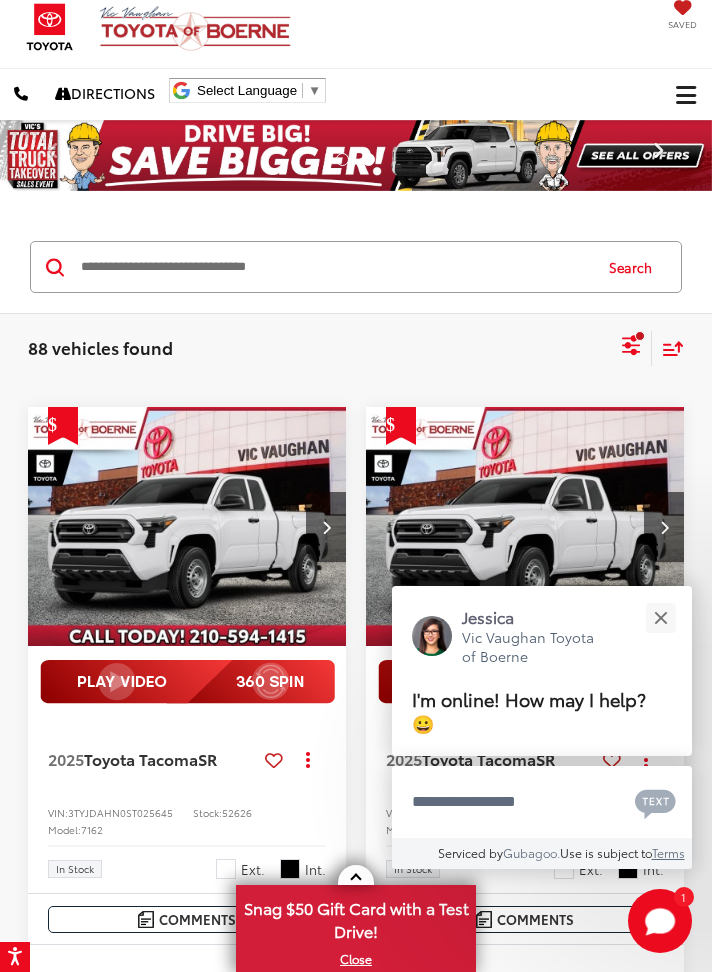 click on "Next" at bounding box center [658, 155] 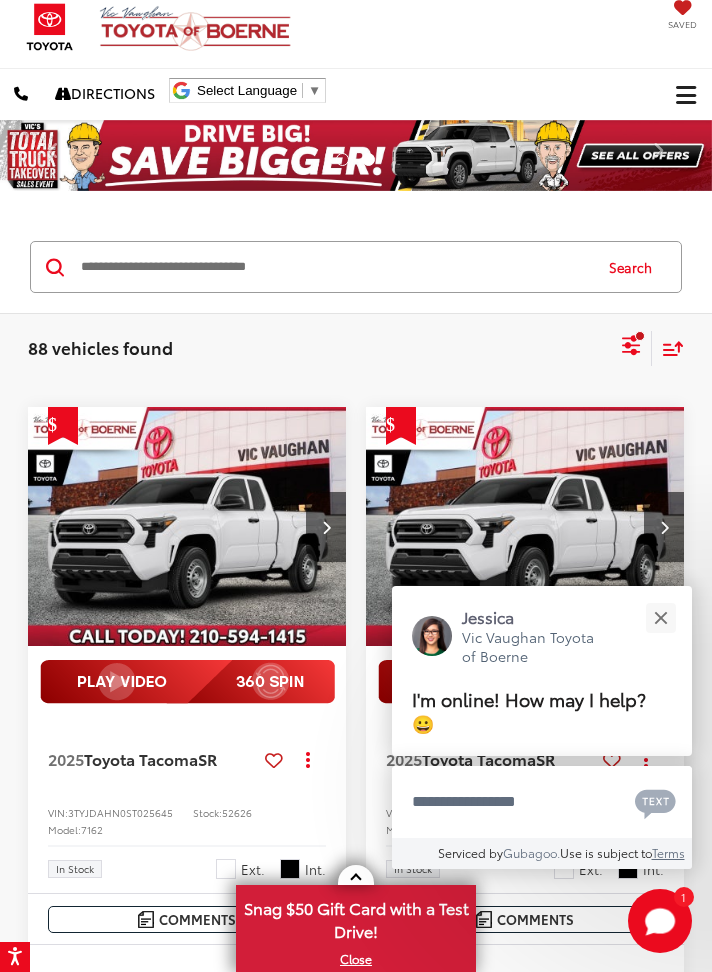 click at bounding box center (355, 161) 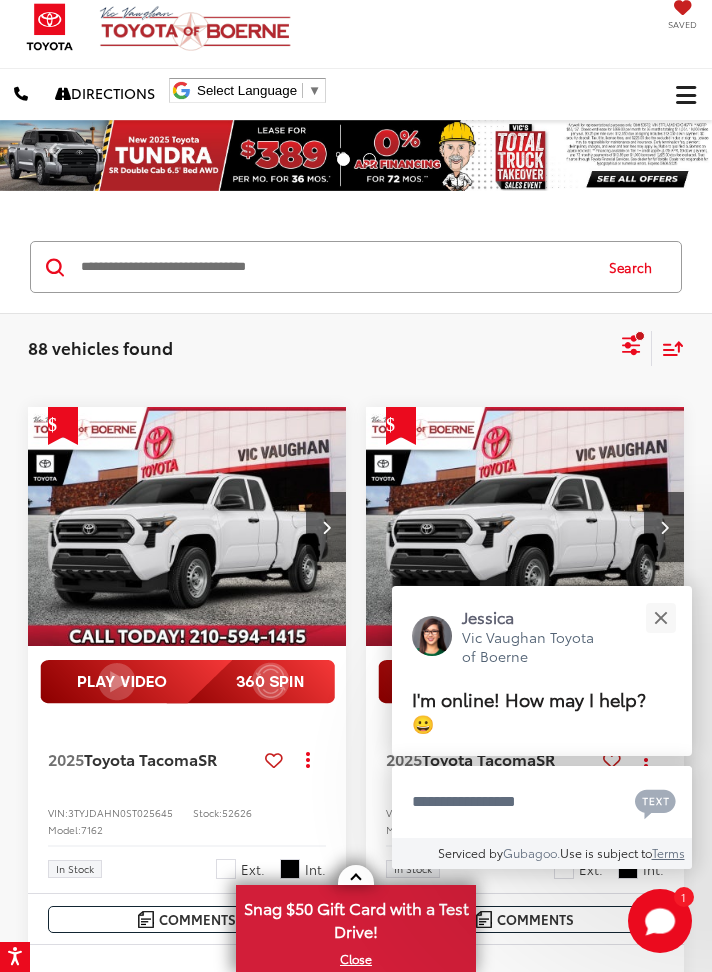 click at bounding box center [369, 159] 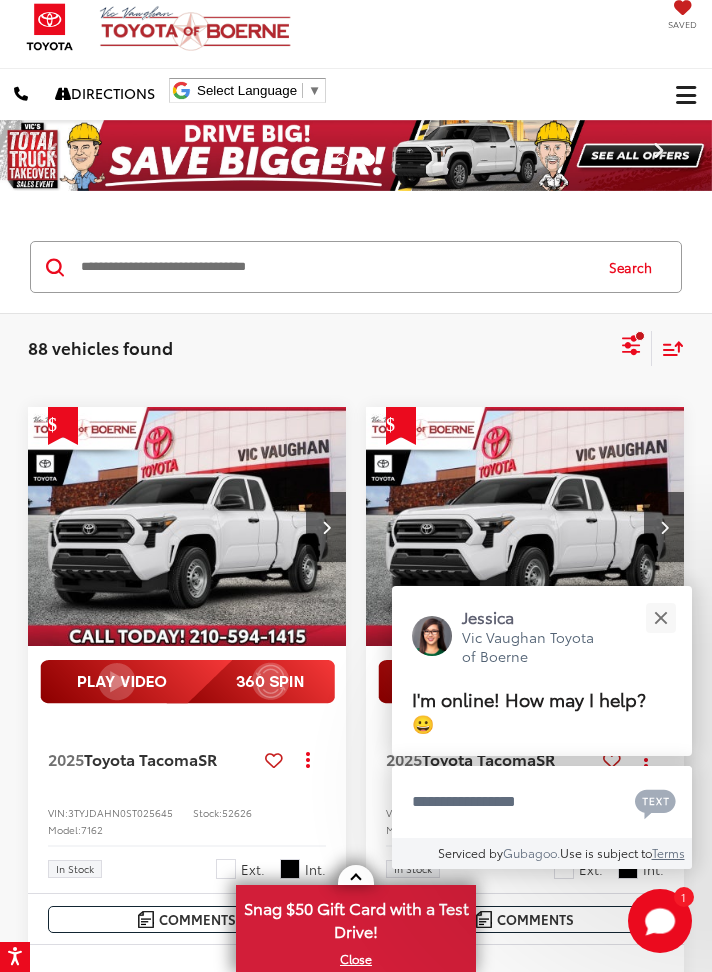 click on "Next" at bounding box center [658, 155] 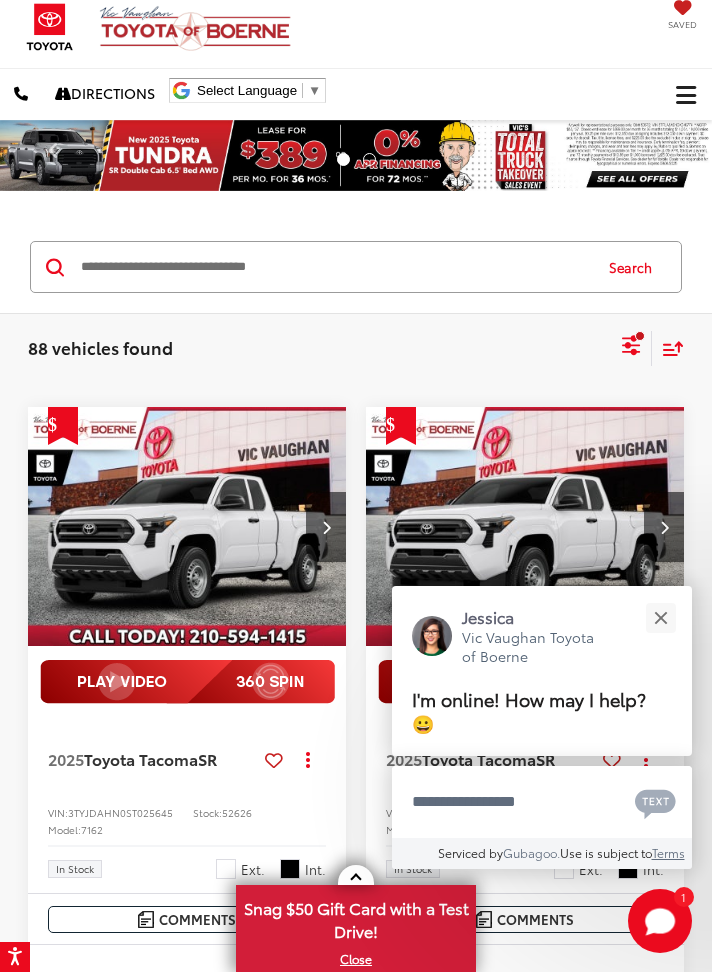 click at bounding box center (355, 161) 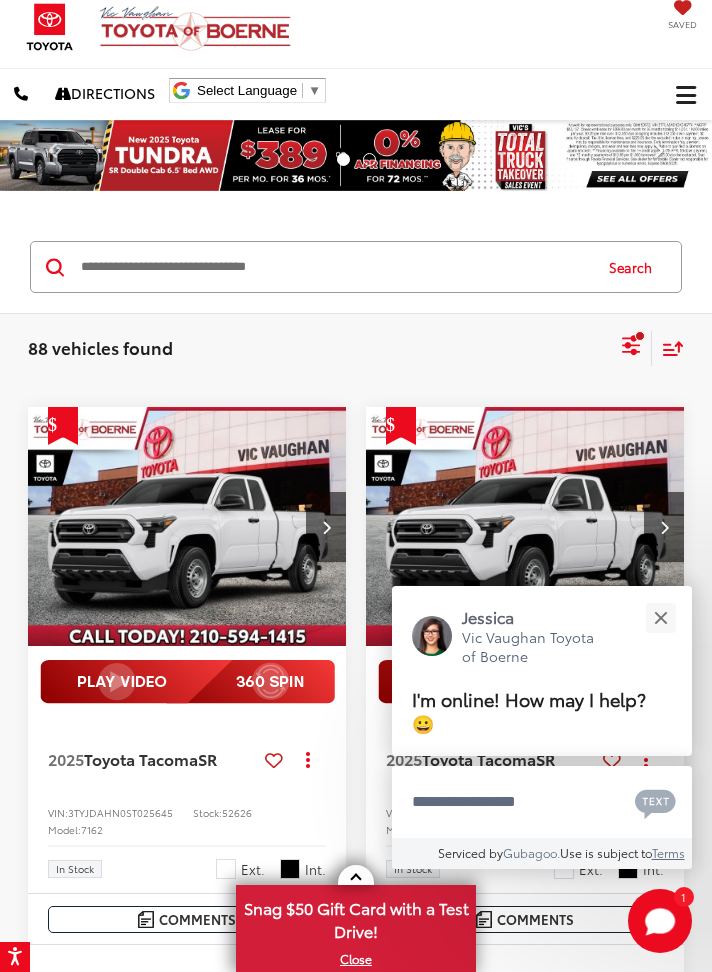 click on "Next" at bounding box center [658, 155] 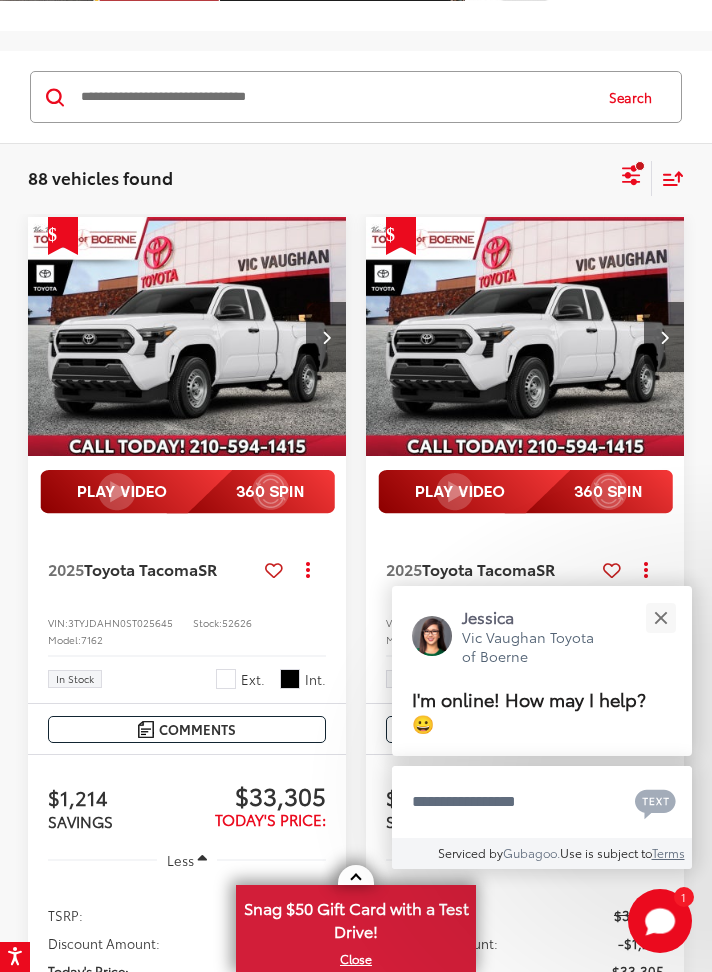 scroll, scrollTop: 0, scrollLeft: 0, axis: both 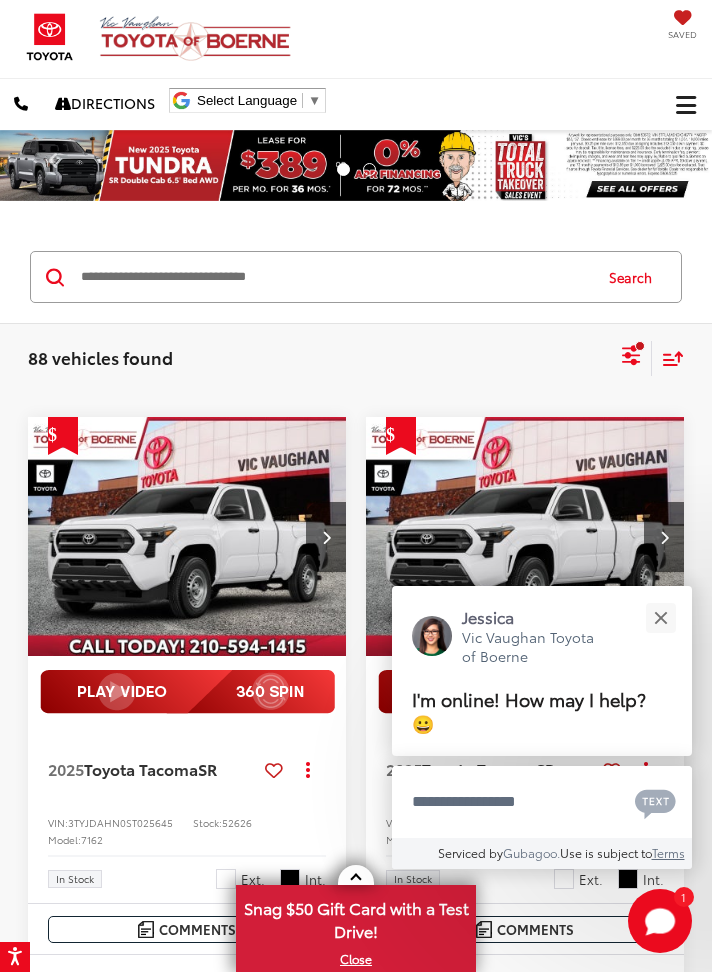 click at bounding box center [686, 104] 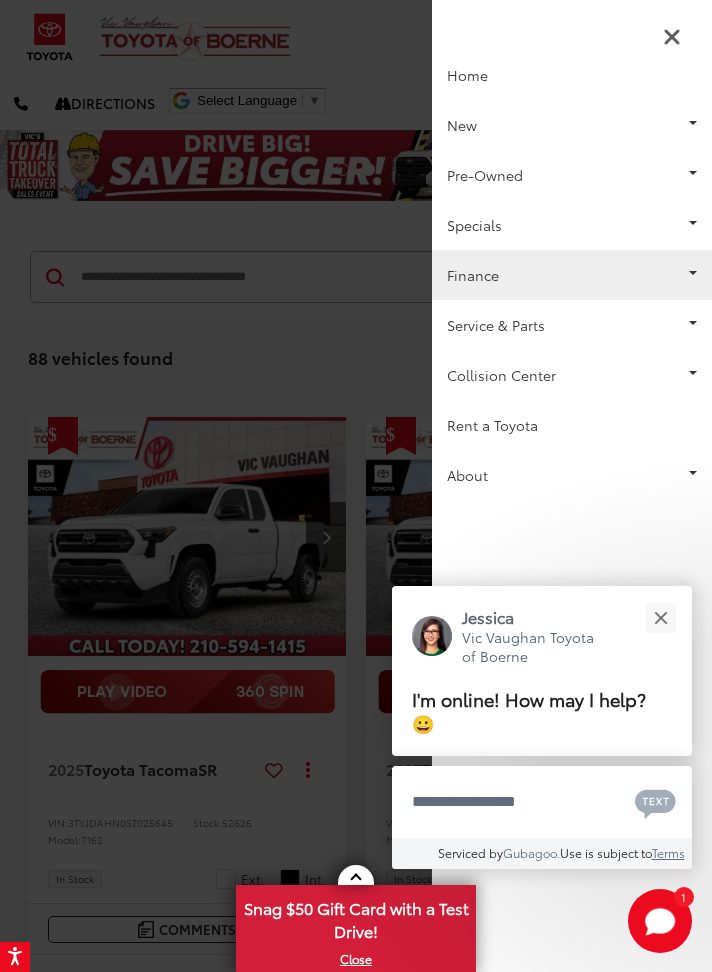 click on "Finance" at bounding box center [572, 275] 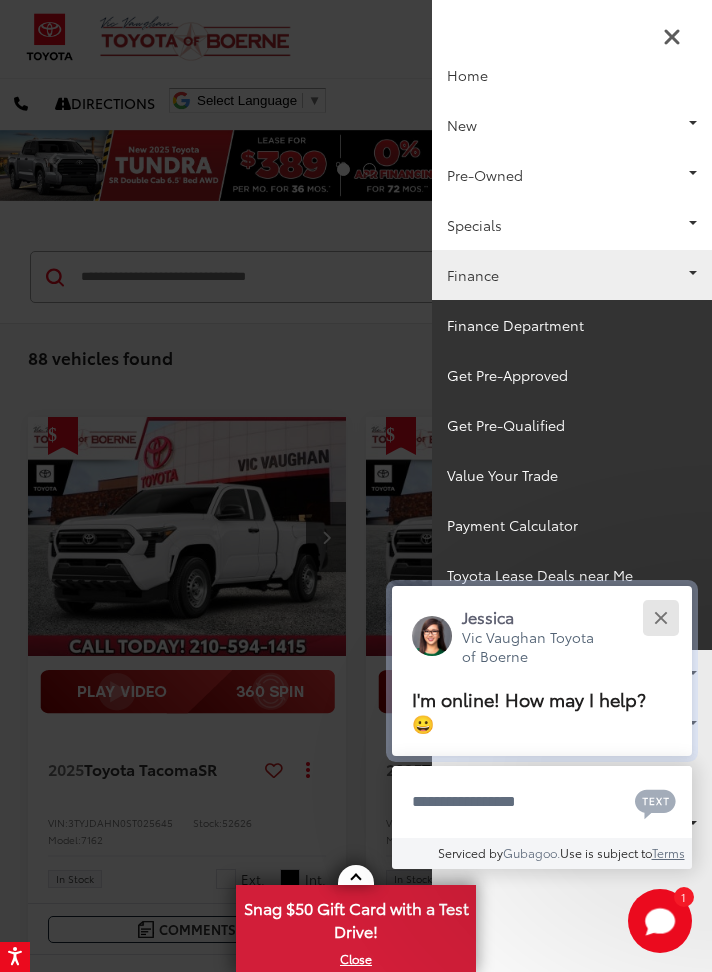 click at bounding box center [660, 617] 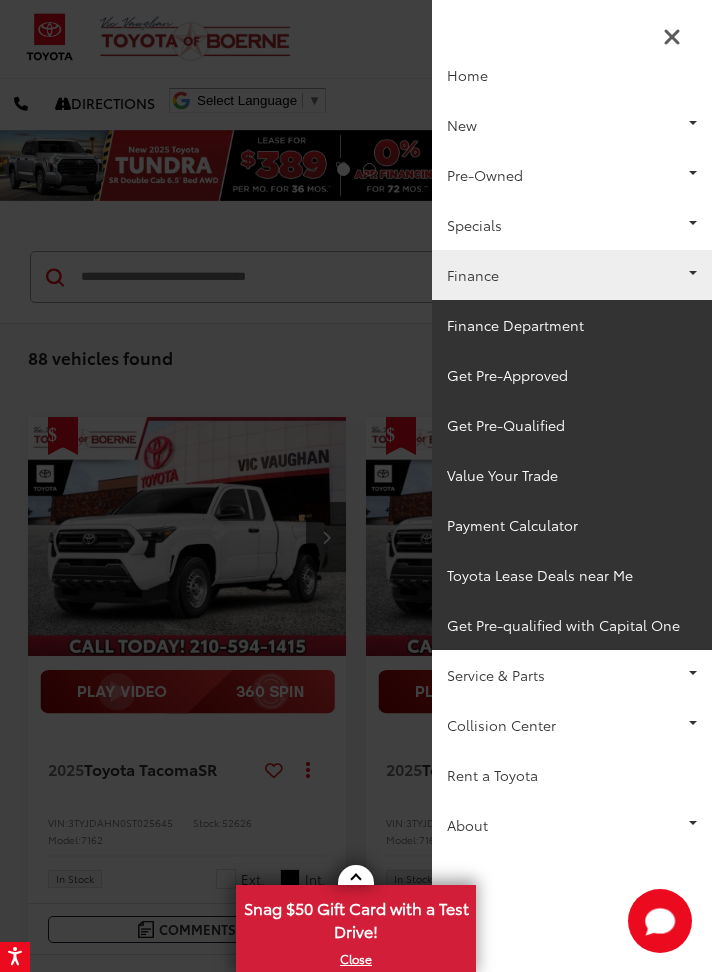click at bounding box center [356, 486] 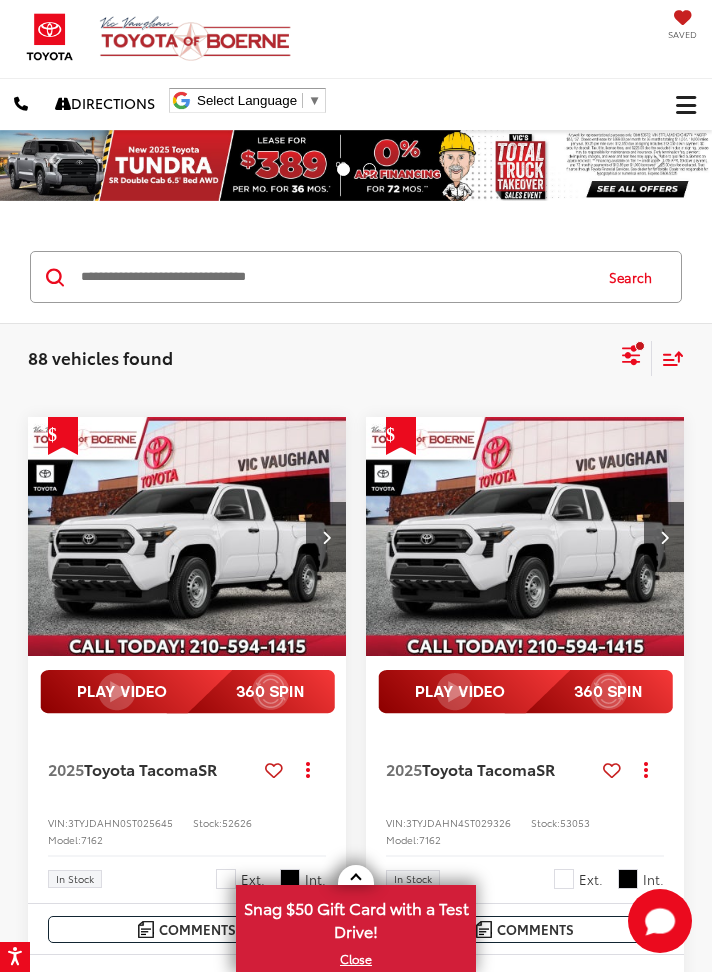 click on "Next" at bounding box center [658, 165] 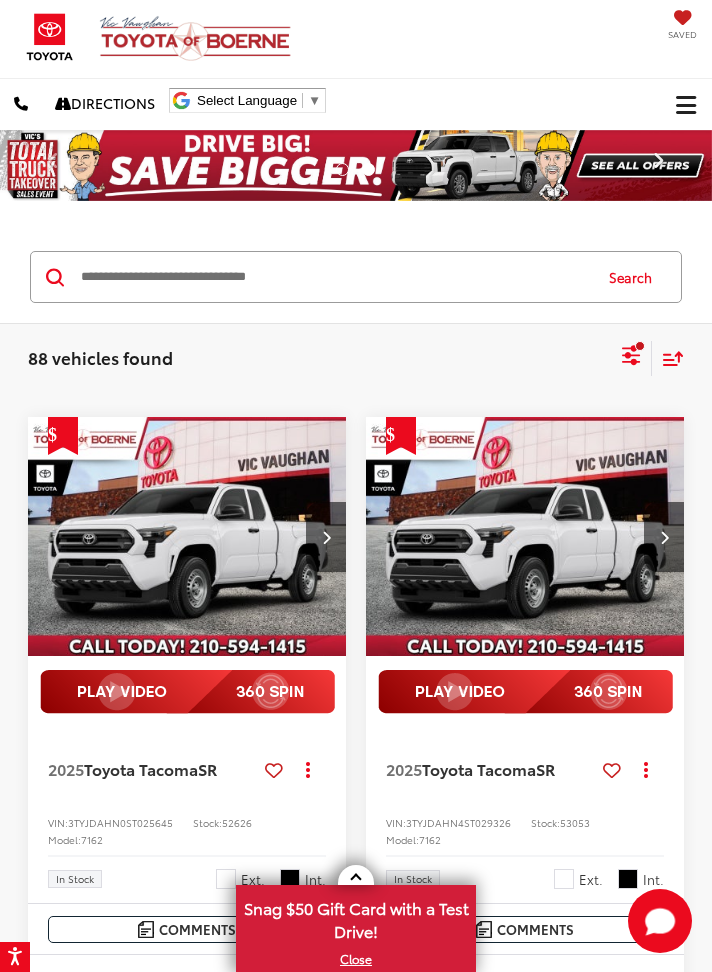 click on "Next" at bounding box center (658, 165) 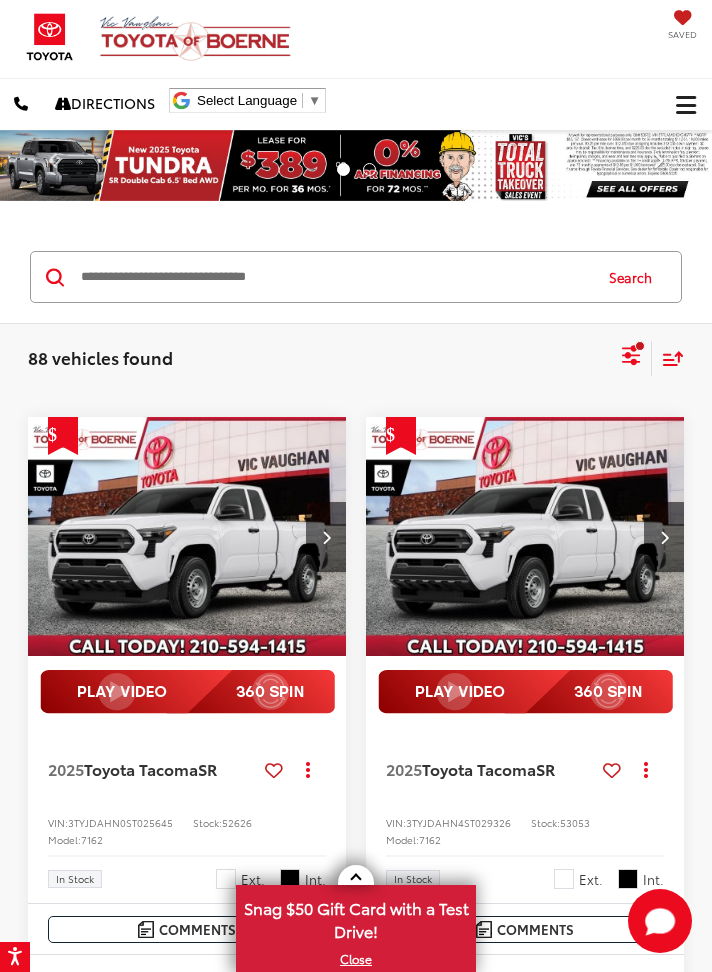click at bounding box center (659, 166) 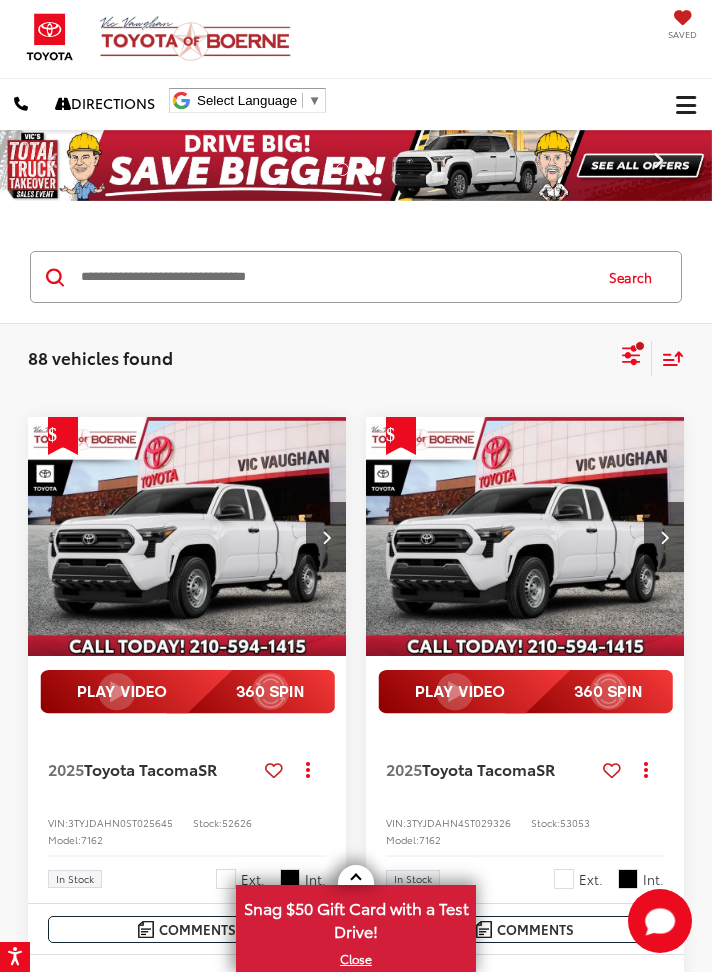 click on "Next" at bounding box center [658, 165] 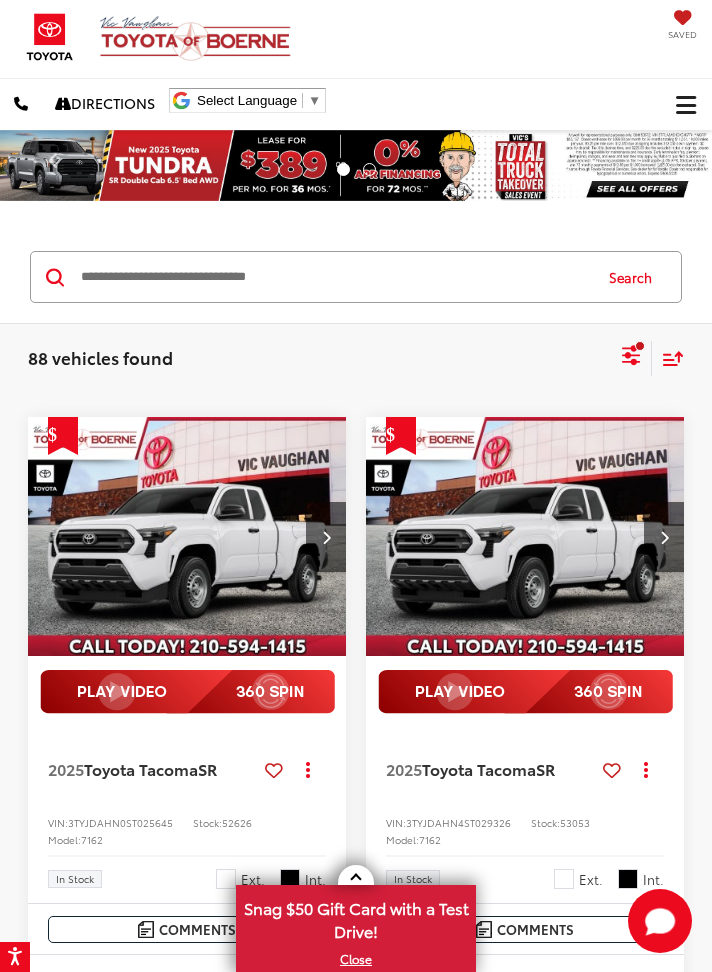 click at bounding box center [355, 171] 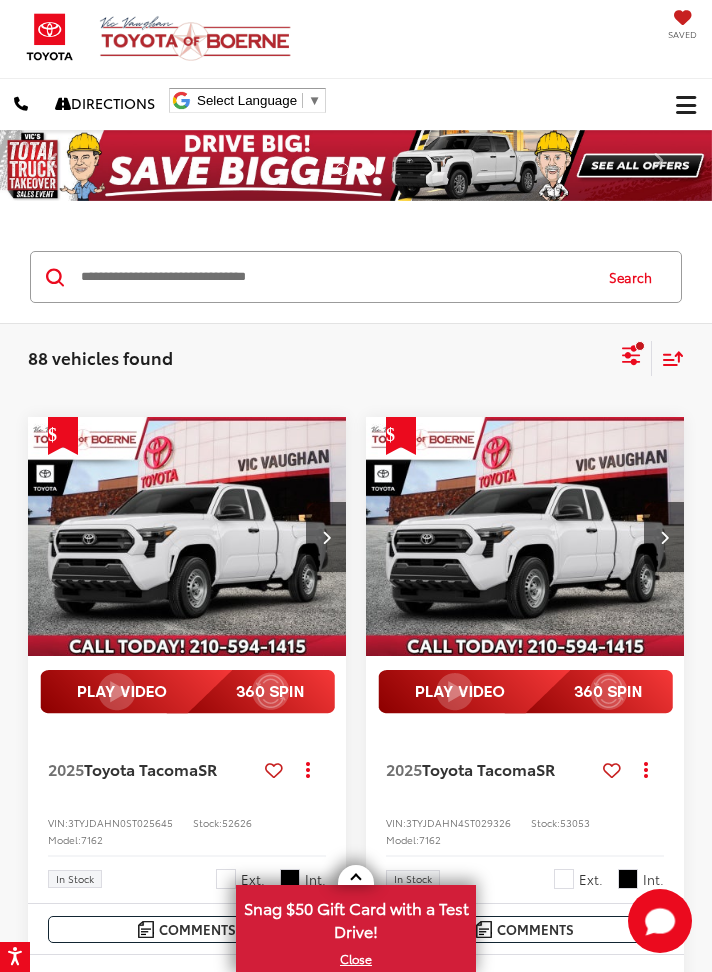 click at bounding box center [686, 105] 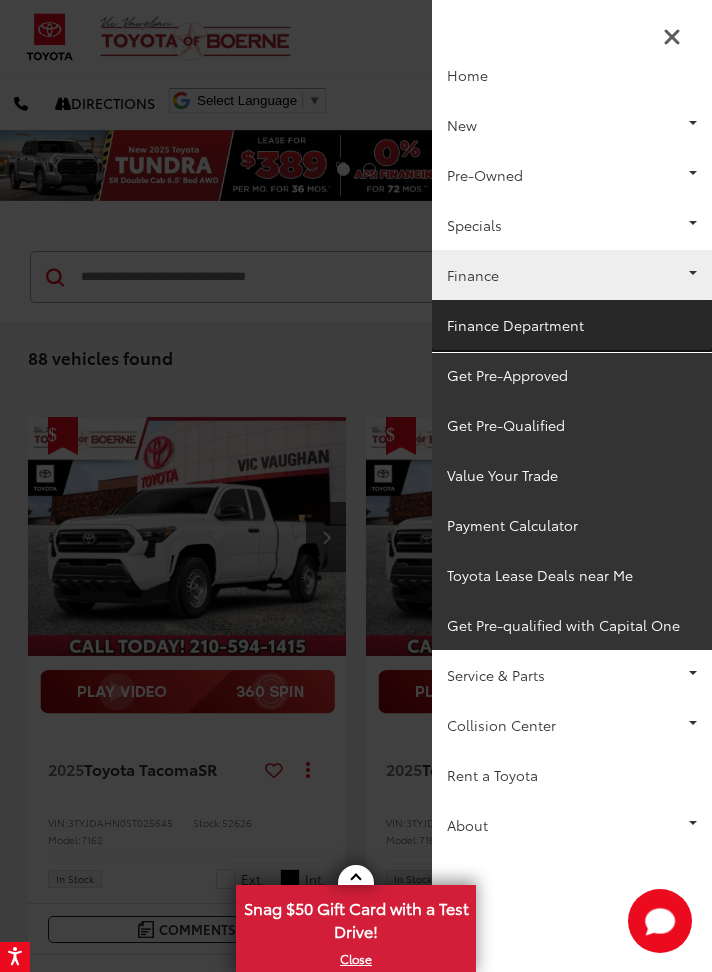 click on "Finance Department" at bounding box center [572, 325] 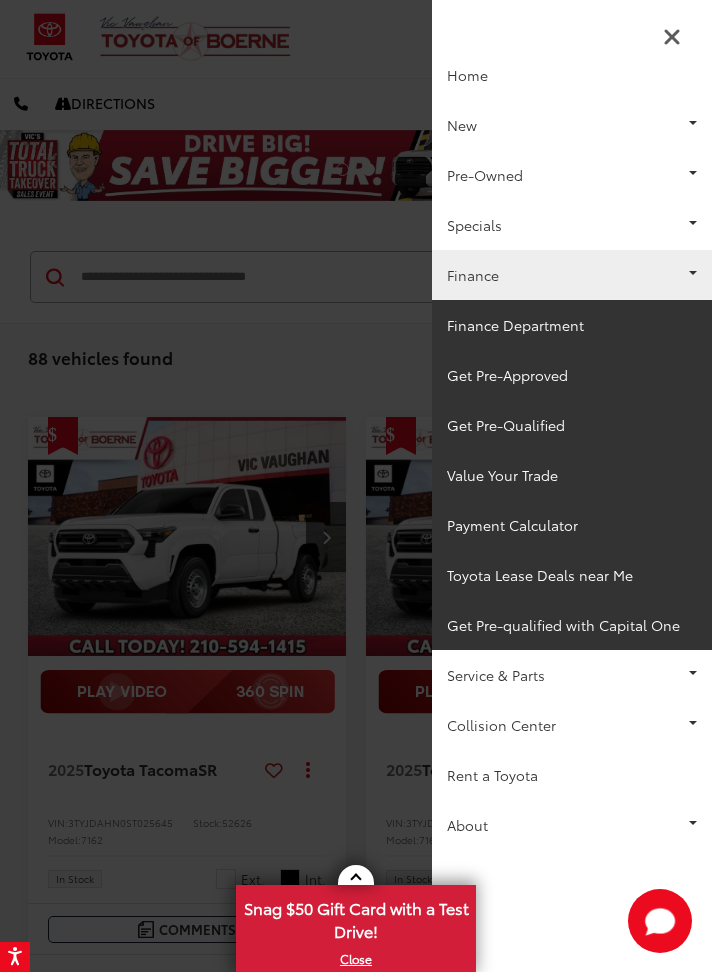 click at bounding box center [672, 37] 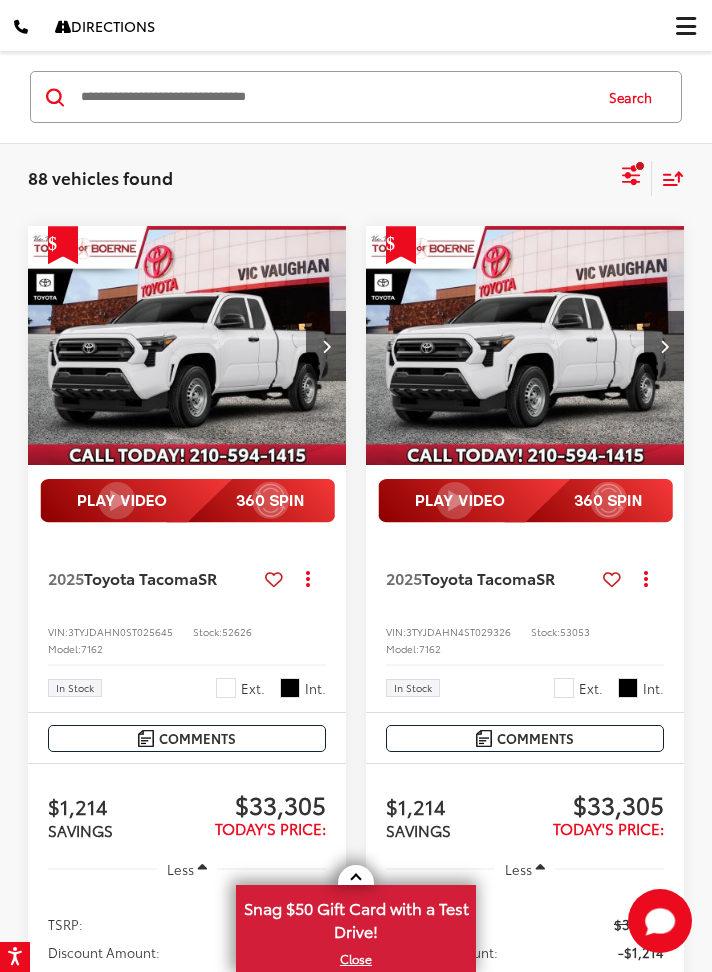 scroll, scrollTop: 196, scrollLeft: 0, axis: vertical 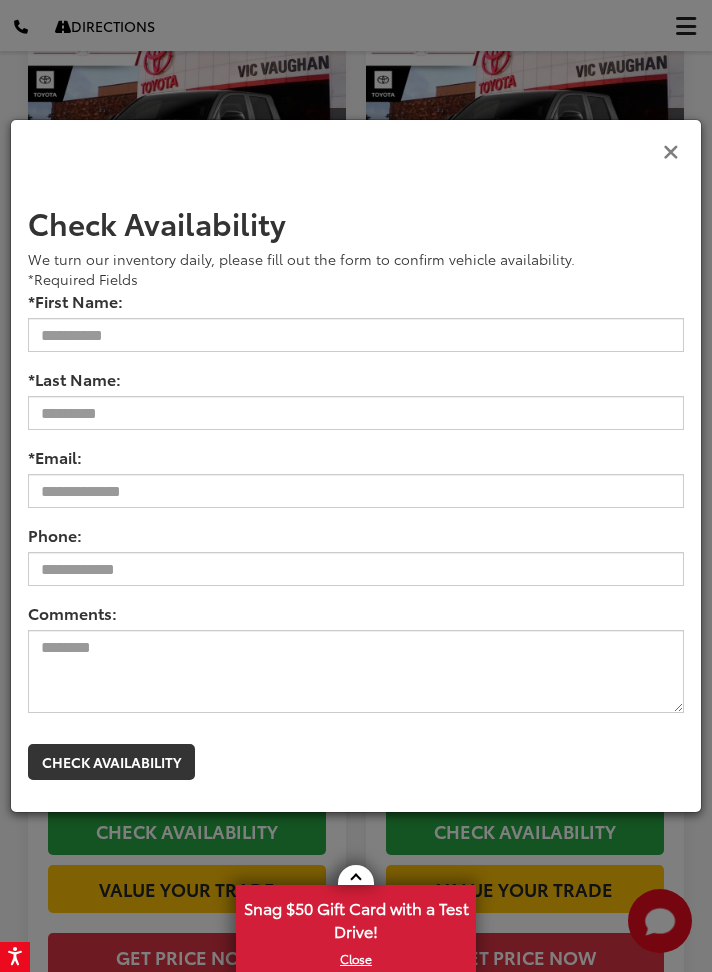 click at bounding box center [671, 150] 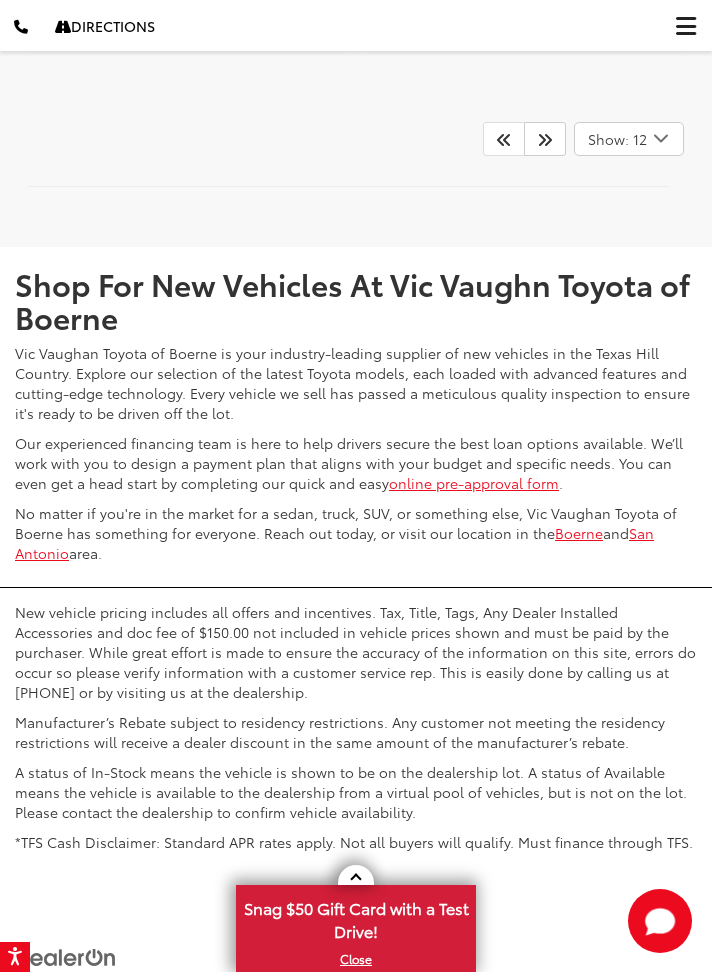 scroll, scrollTop: 8323, scrollLeft: 0, axis: vertical 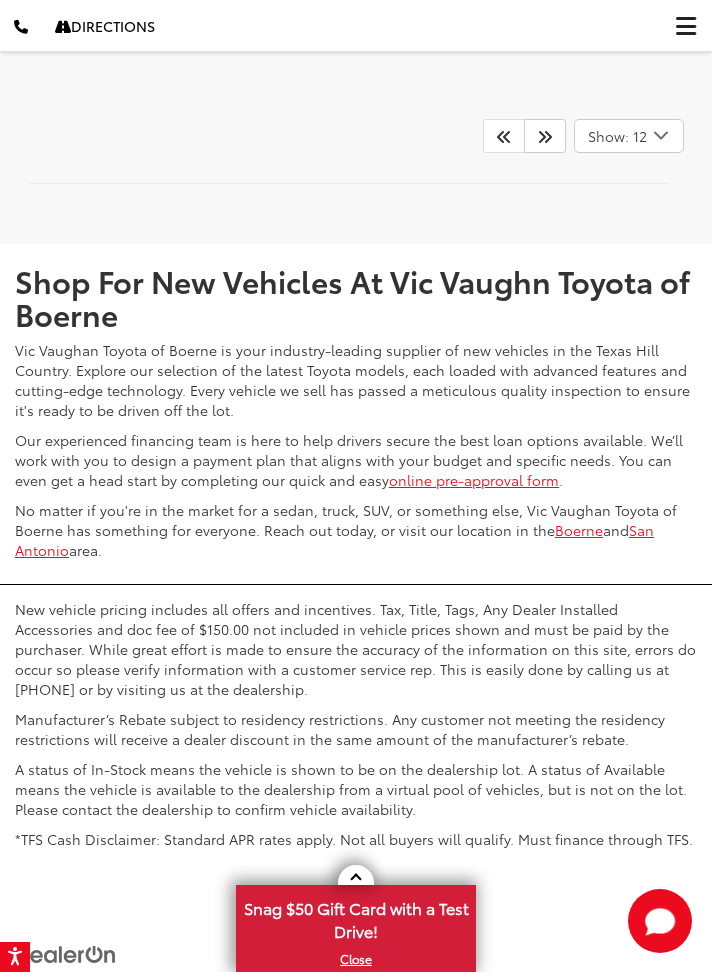click 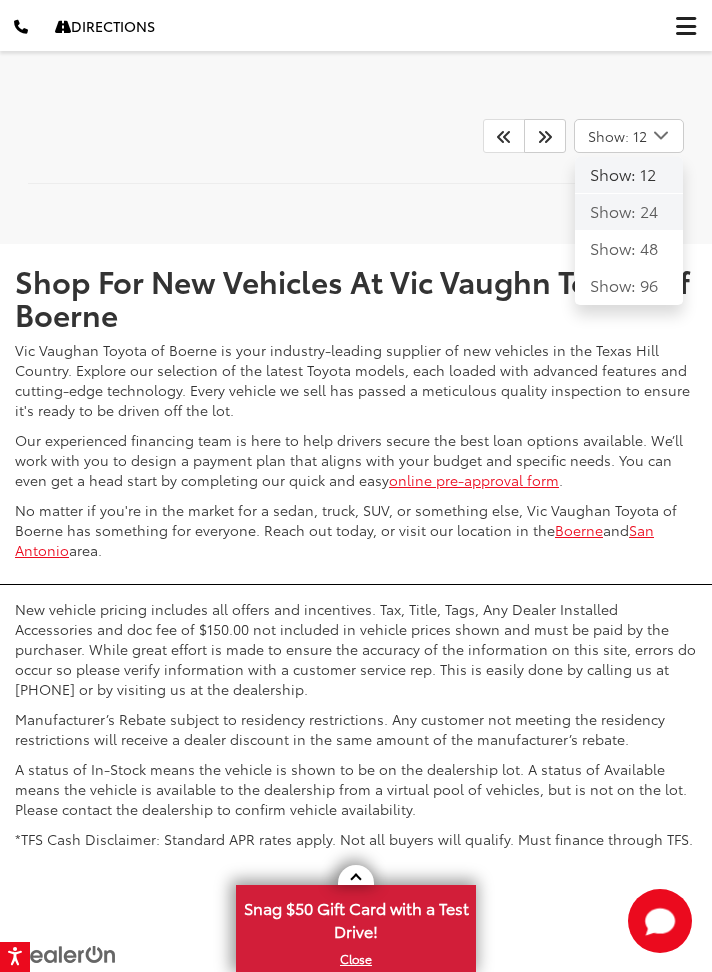 click on "Show: 24" 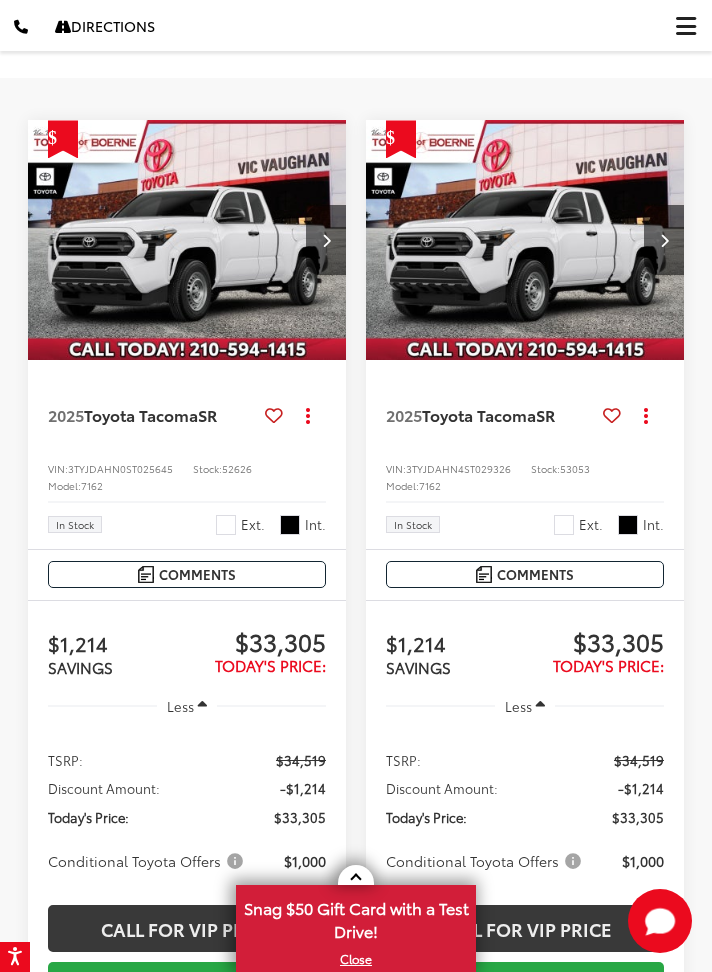 scroll, scrollTop: 1753, scrollLeft: 0, axis: vertical 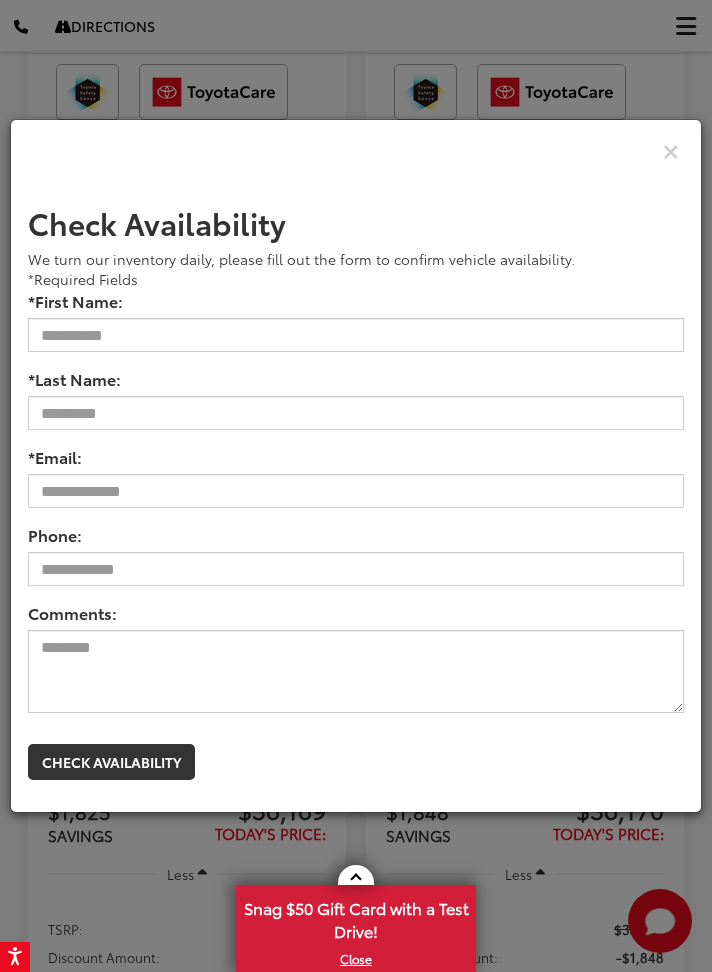click at bounding box center [356, 151] 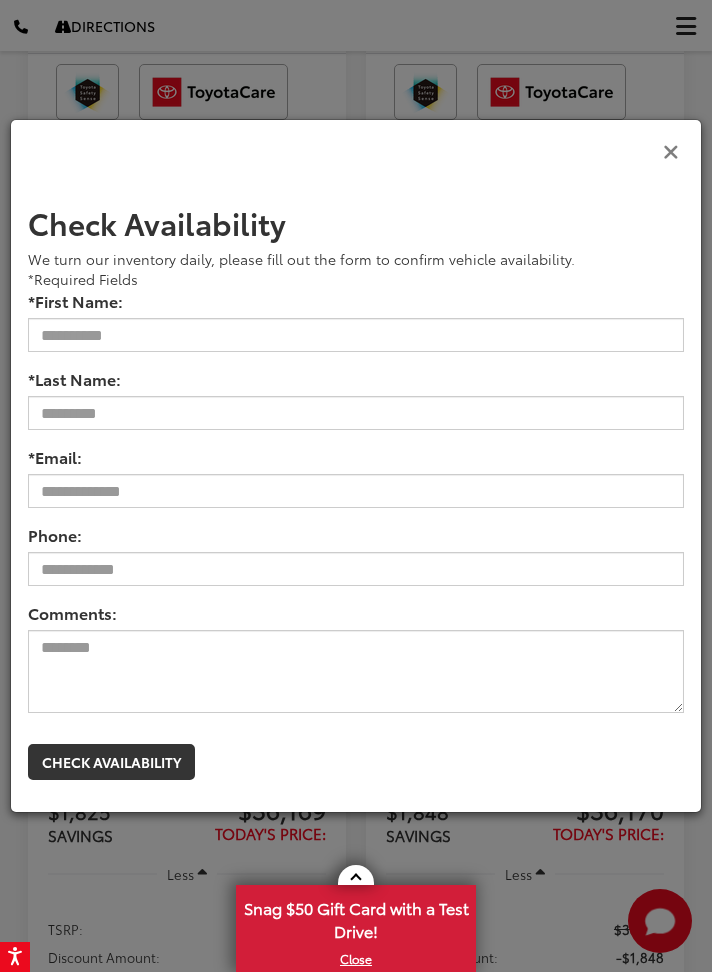 click at bounding box center [671, 150] 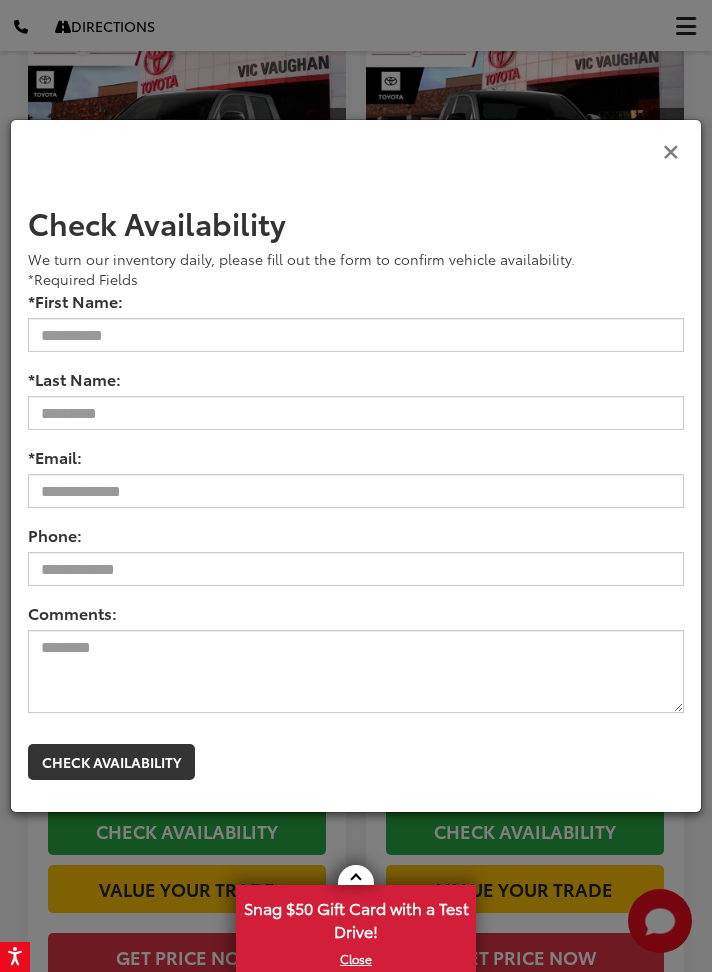 scroll, scrollTop: 7063, scrollLeft: 0, axis: vertical 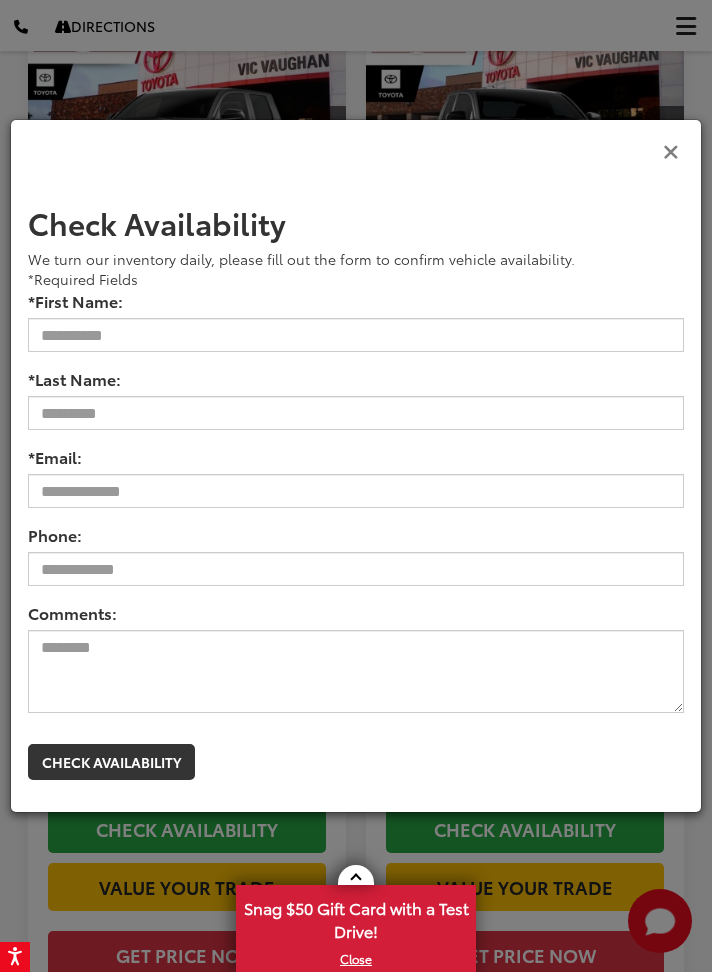 click at bounding box center [671, 150] 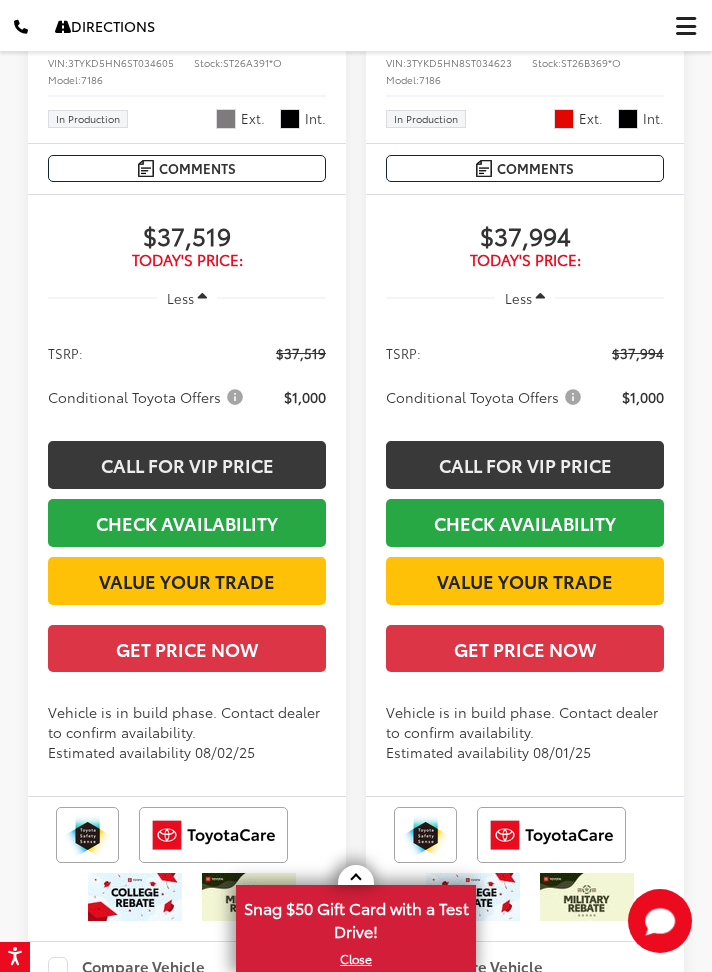 scroll, scrollTop: 12720, scrollLeft: 0, axis: vertical 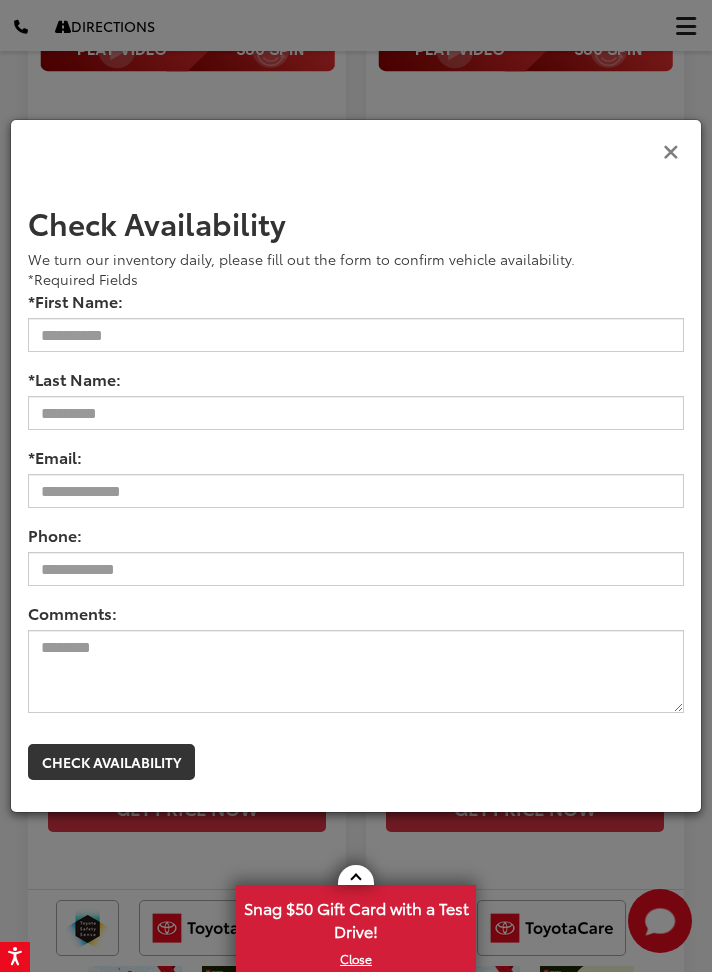 click at bounding box center [671, 150] 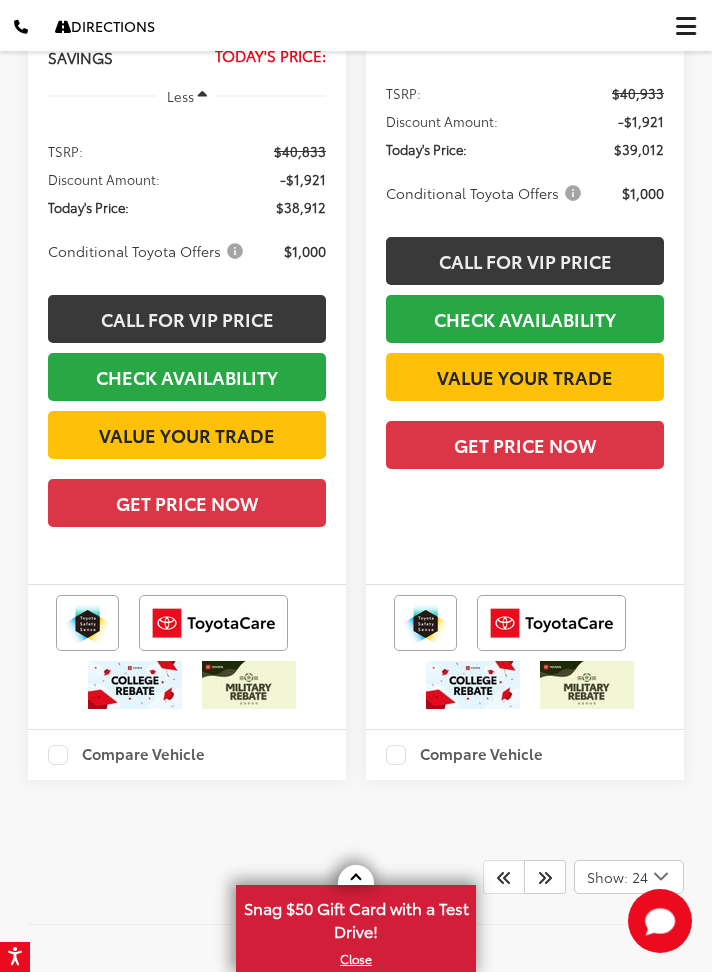 scroll, scrollTop: 15611, scrollLeft: 0, axis: vertical 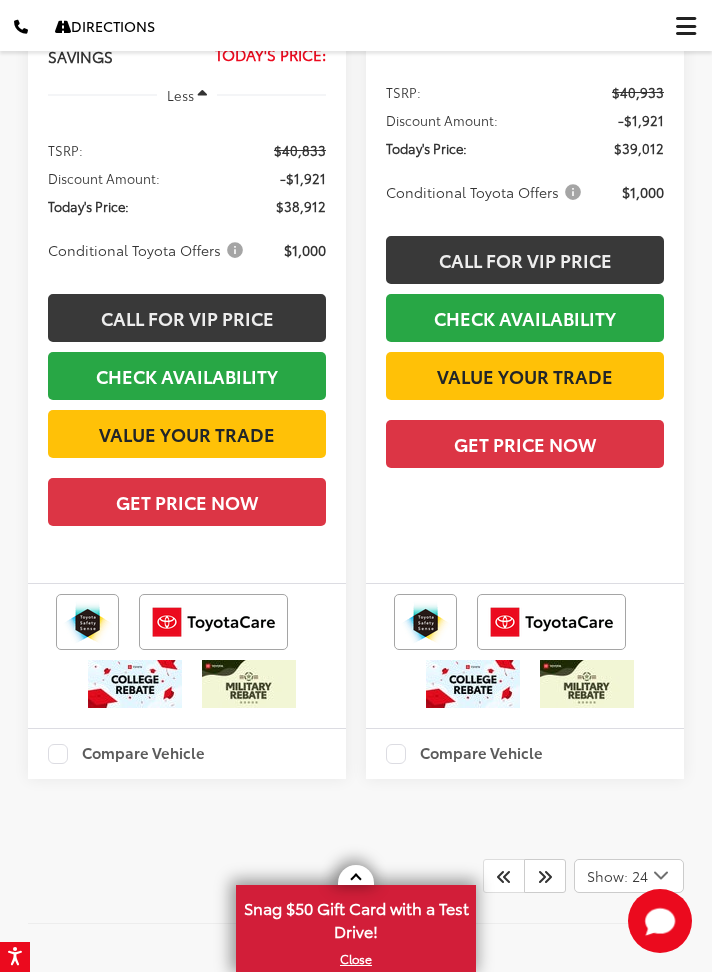 click at bounding box center (326, -428) 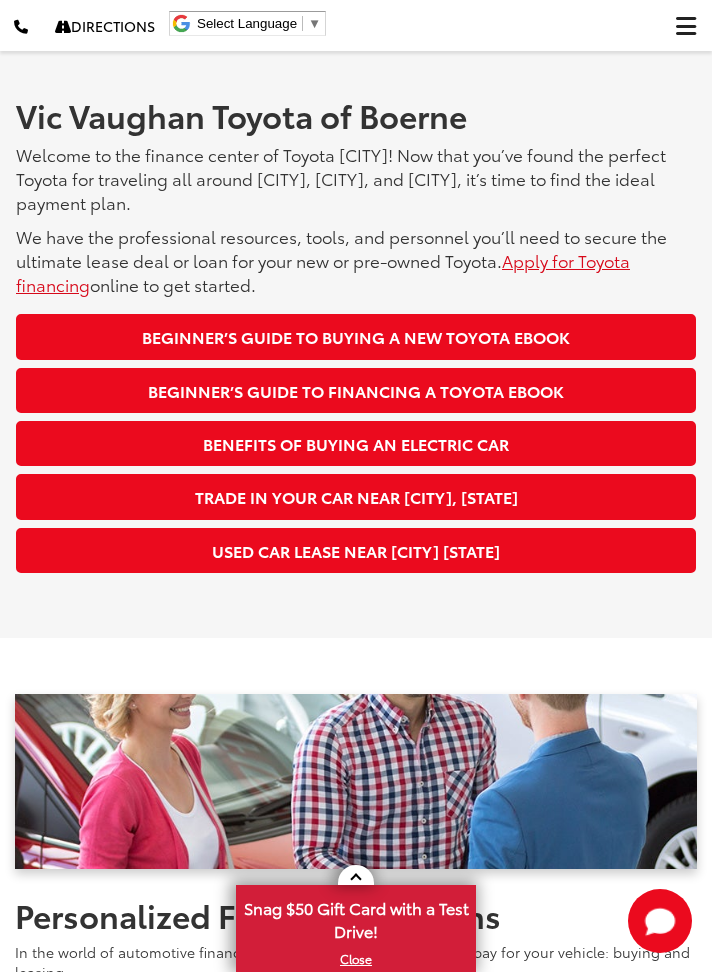 scroll, scrollTop: 1036, scrollLeft: 0, axis: vertical 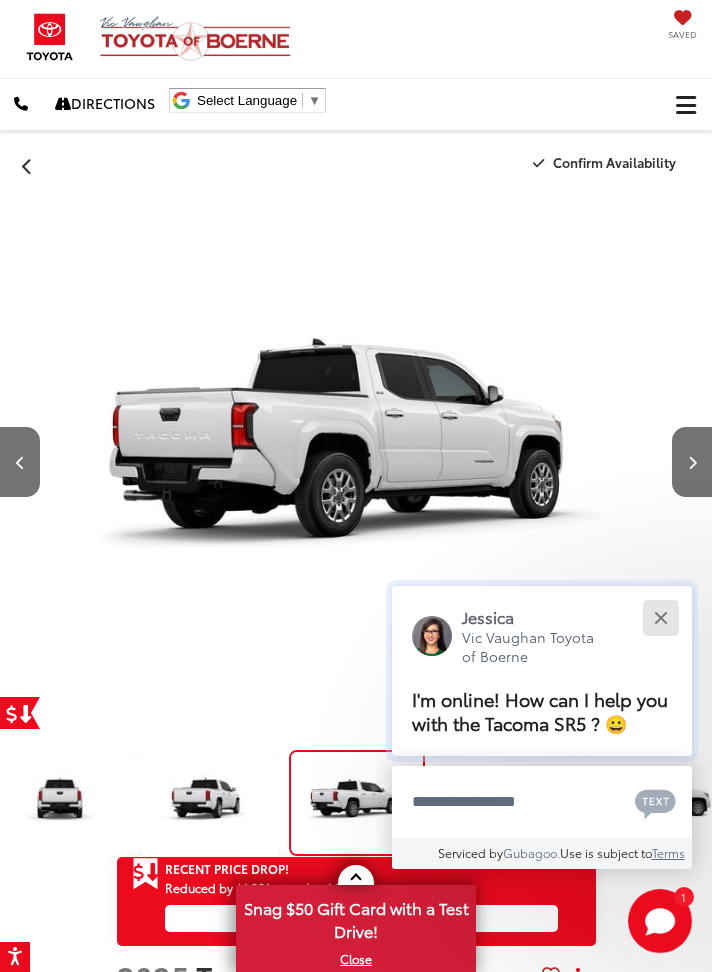 click at bounding box center (660, 617) 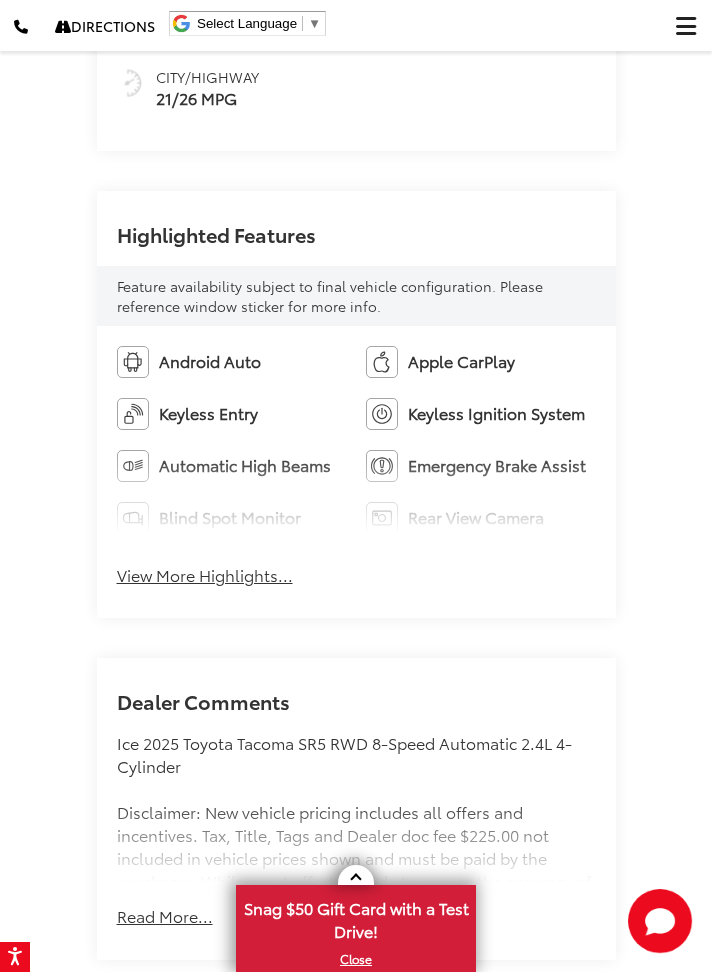 click on "View More Highlights..." at bounding box center [205, 575] 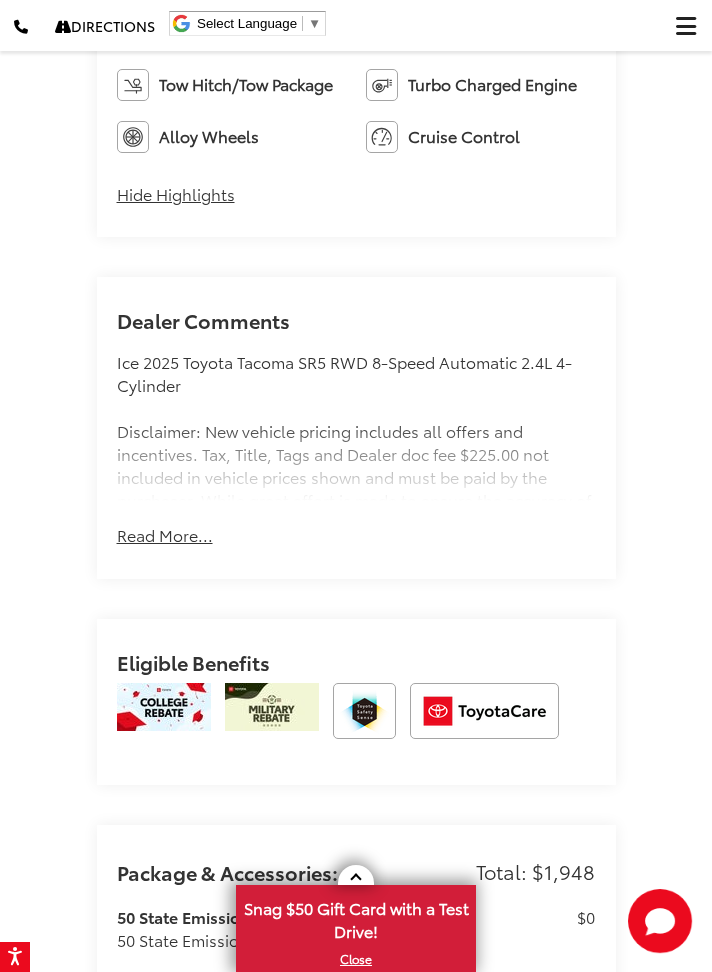 click on "Read More..." at bounding box center [165, 535] 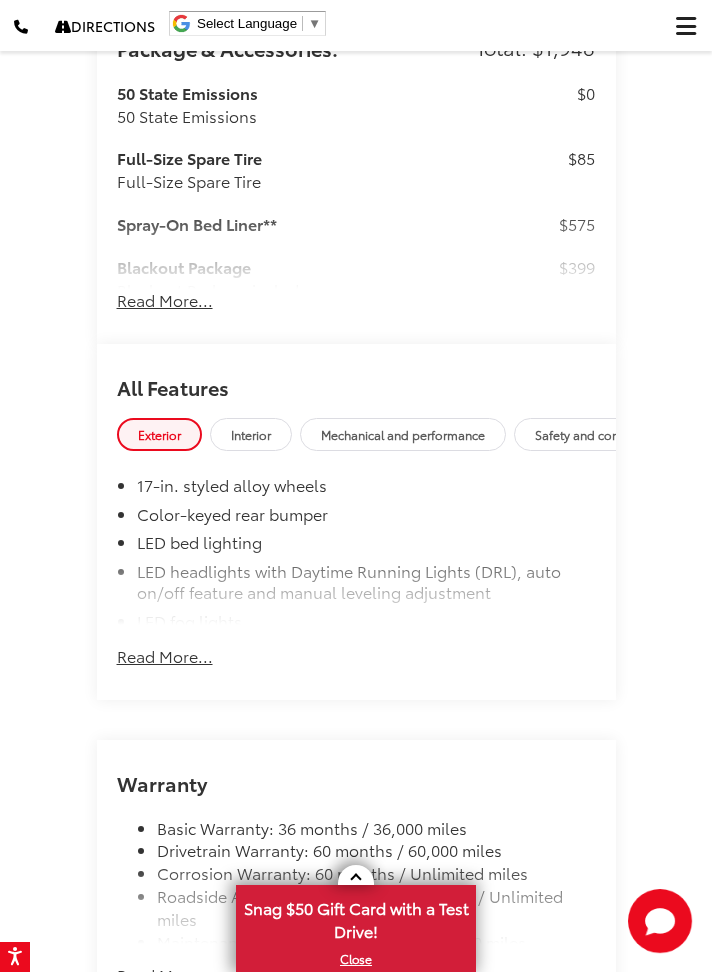click on "Read More..." at bounding box center [165, 646] 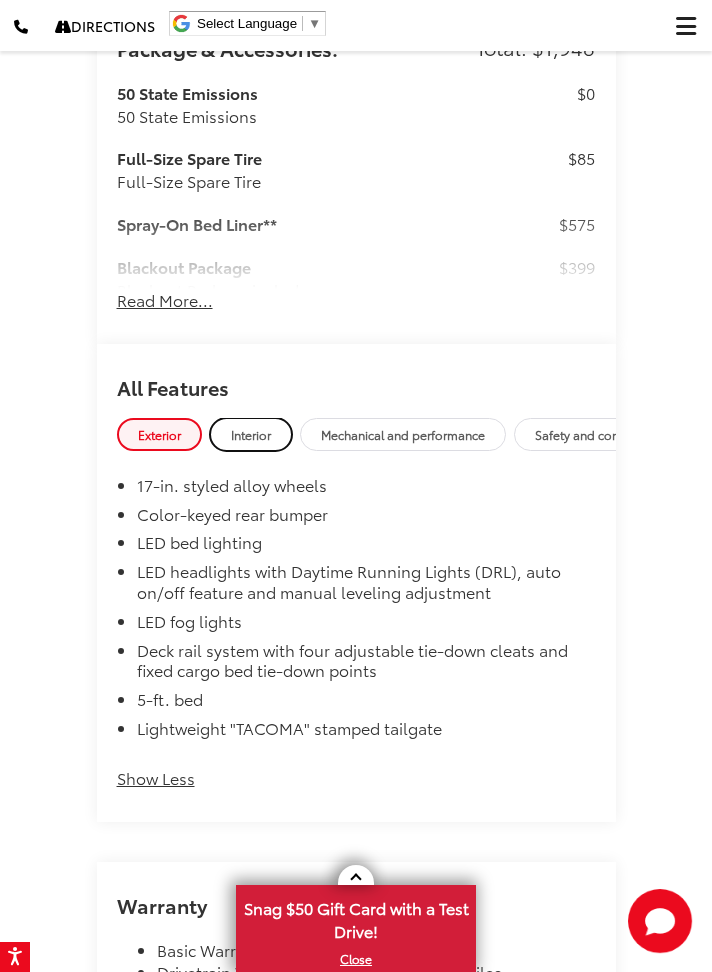 click on "Interior" at bounding box center (251, 434) 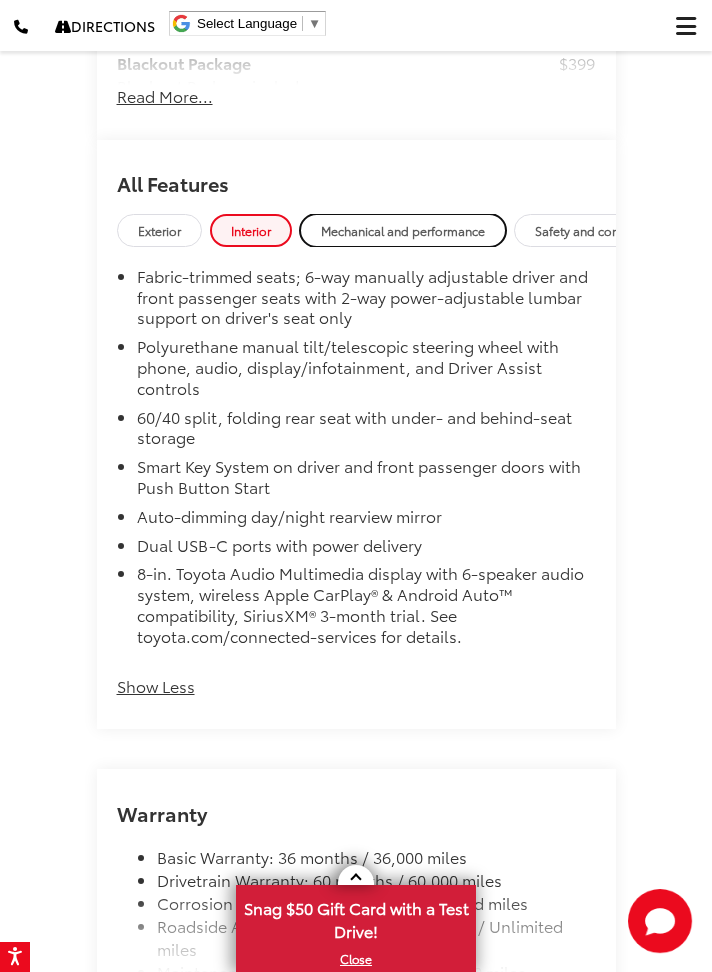 click on "Mechanical and performance" at bounding box center [403, 230] 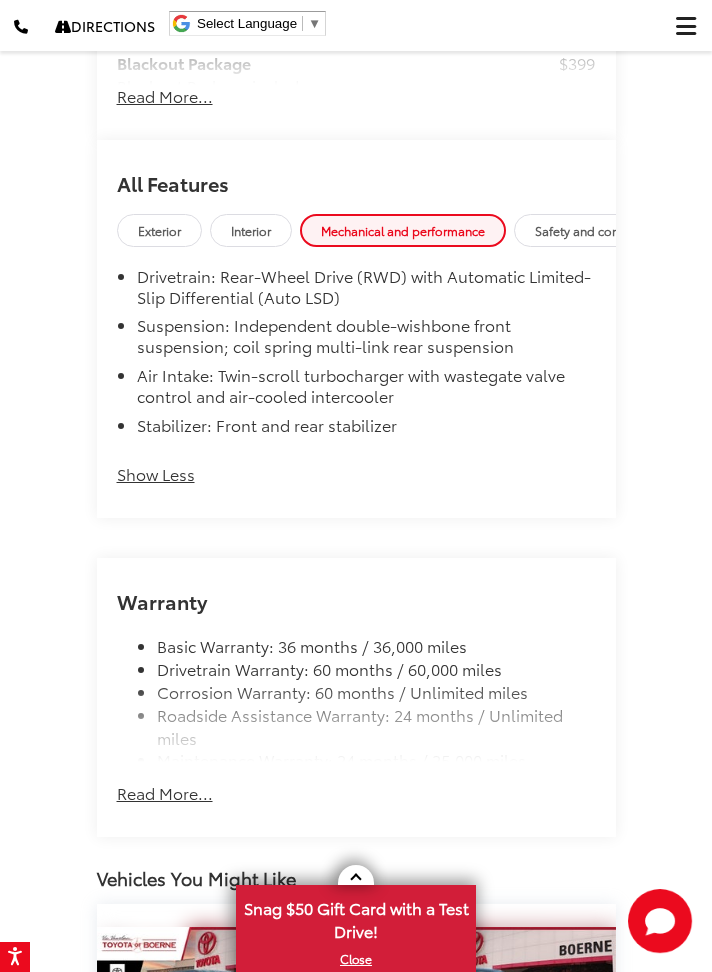 click on "Show Less" at bounding box center (156, 464) 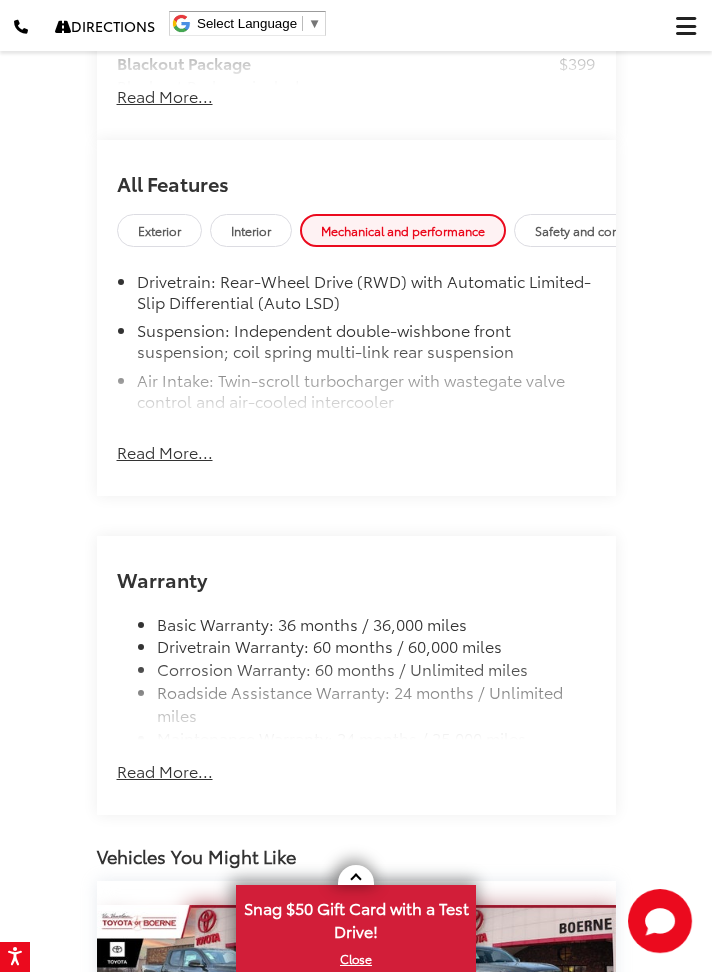 click on "Read More..." at bounding box center (165, 442) 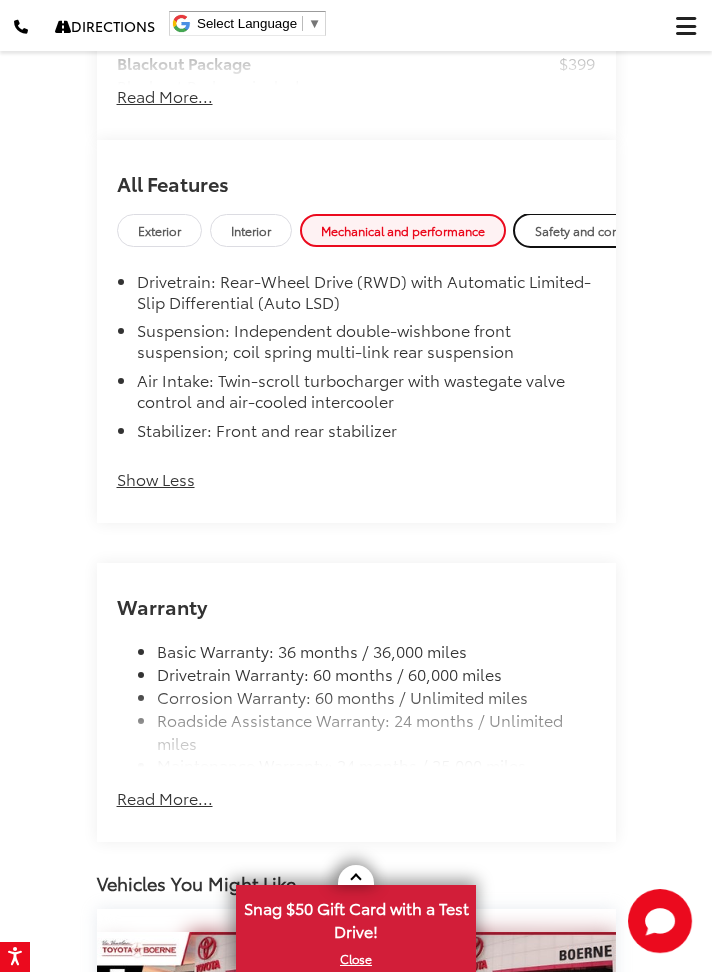 click on "Safety and convenience" at bounding box center (602, 230) 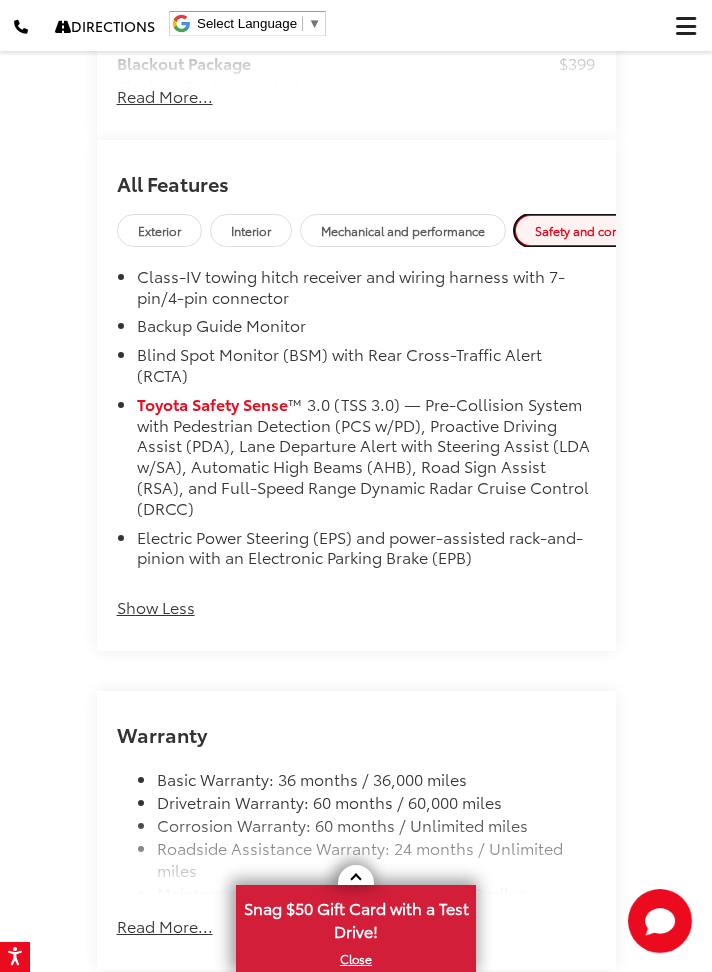scroll, scrollTop: 3991, scrollLeft: 0, axis: vertical 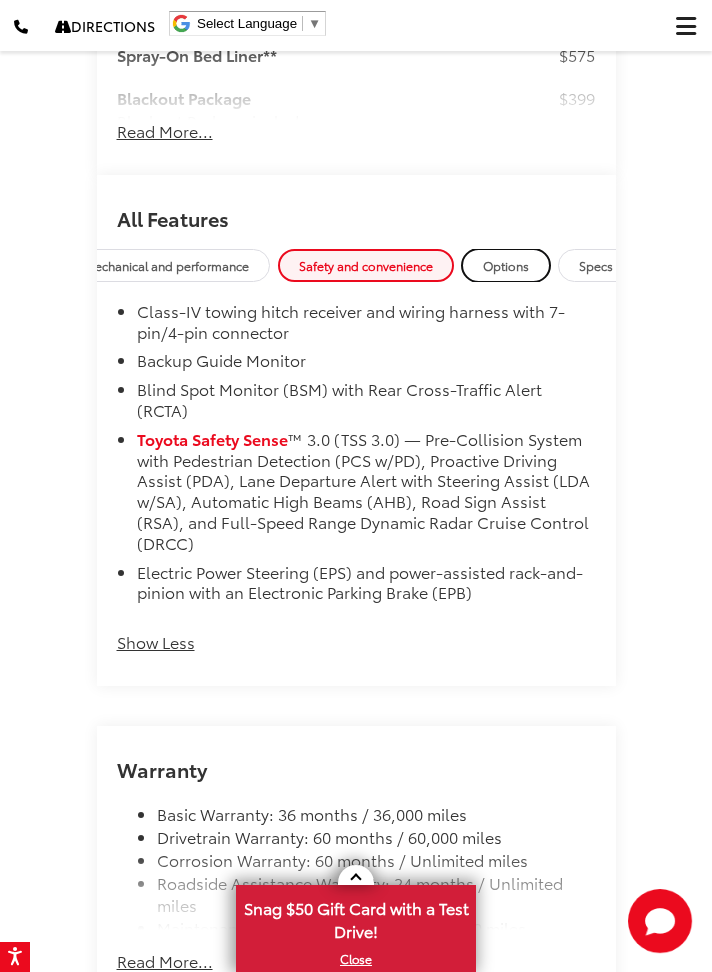 click on "Options" at bounding box center (506, 265) 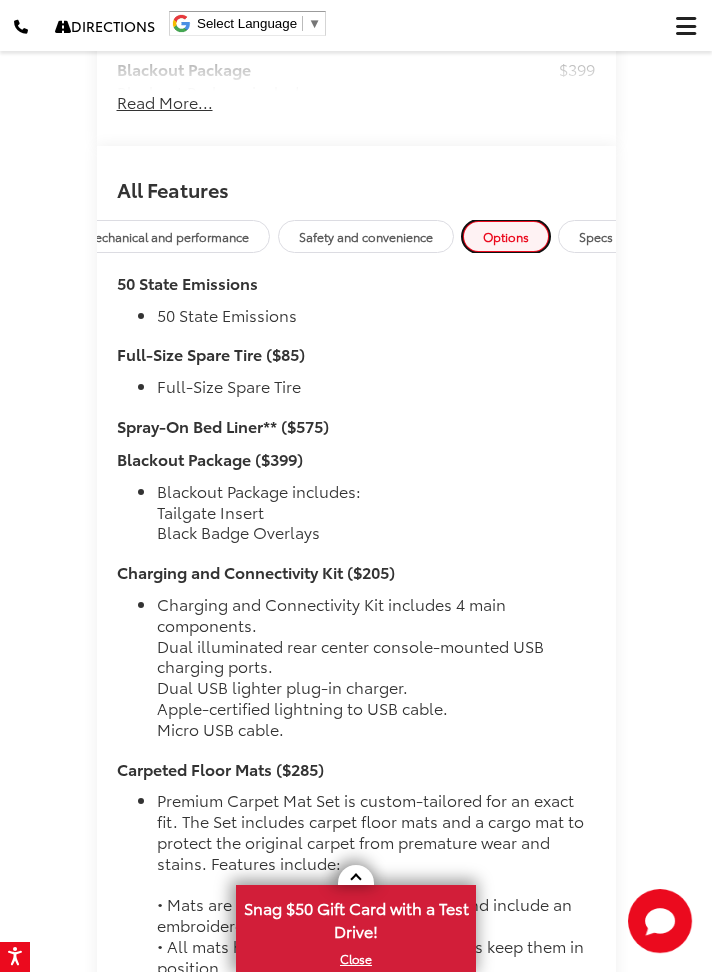 scroll, scrollTop: 4008, scrollLeft: 0, axis: vertical 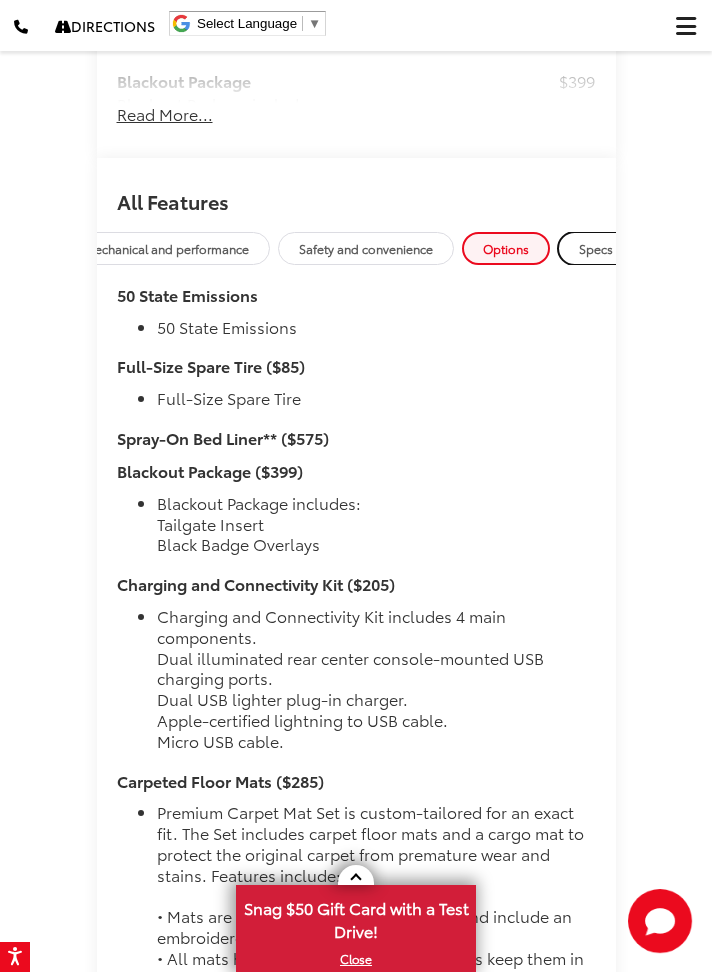 click on "Specs" at bounding box center [596, 248] 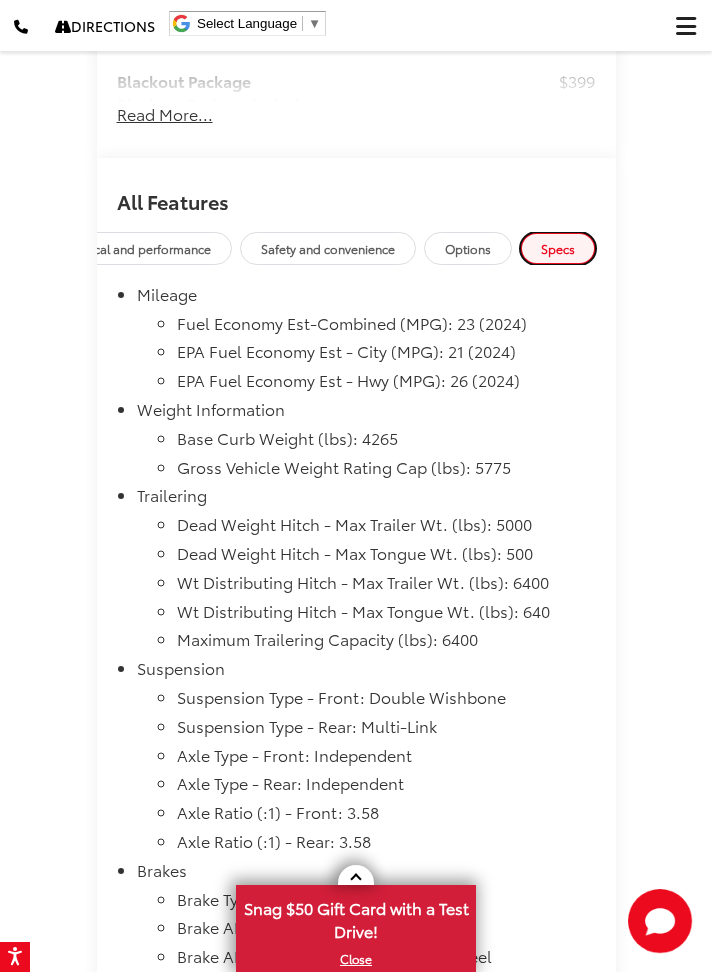 scroll, scrollTop: 0, scrollLeft: 278, axis: horizontal 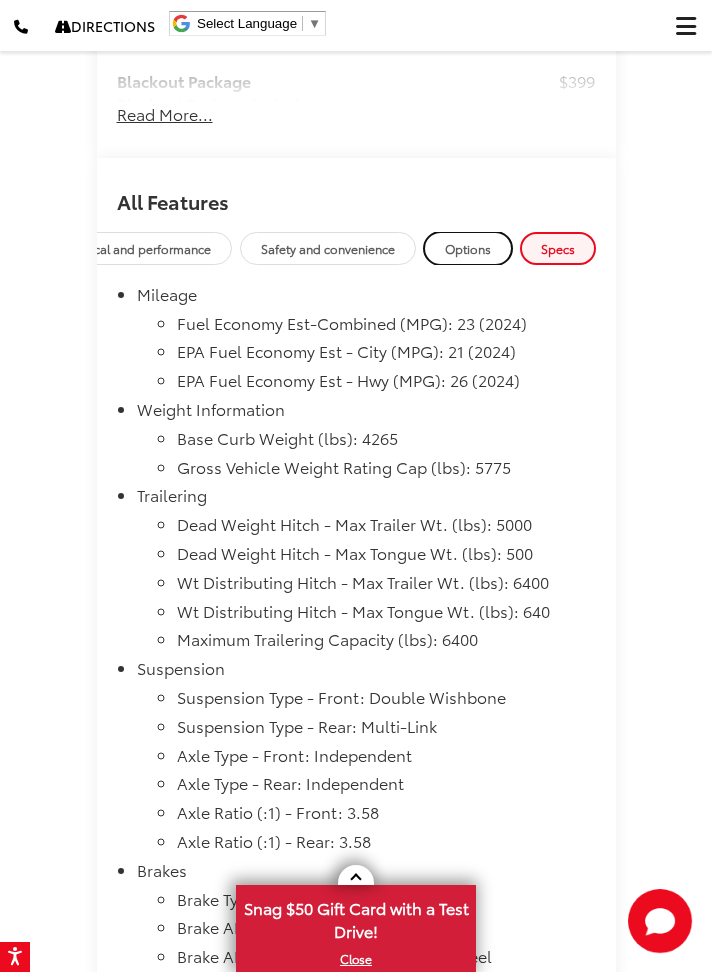 click on "Options" at bounding box center (468, 248) 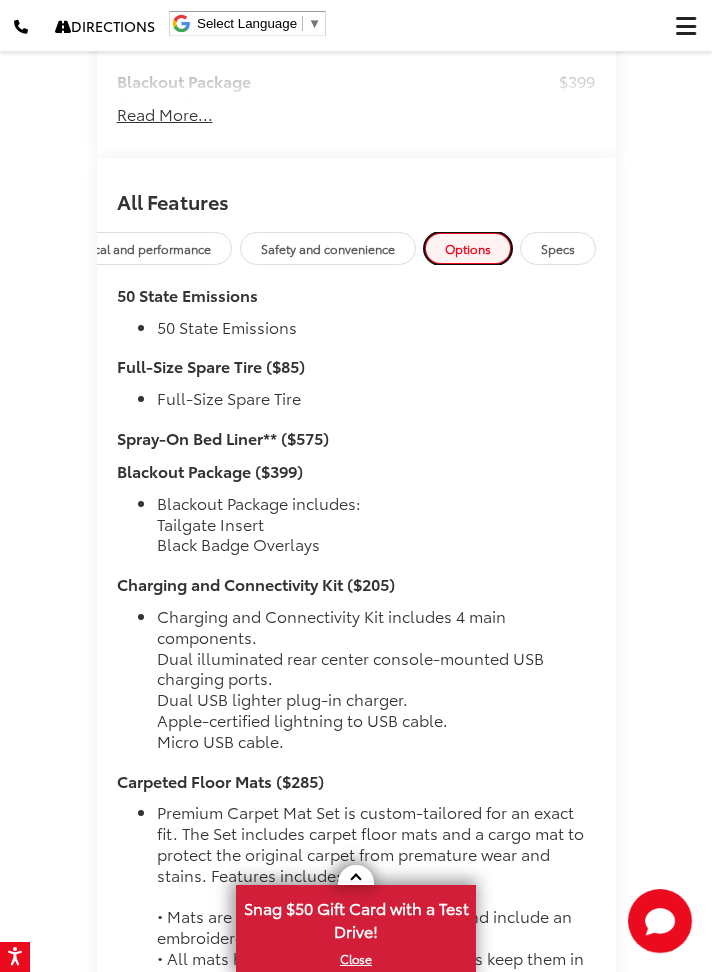 scroll, scrollTop: 3980, scrollLeft: 0, axis: vertical 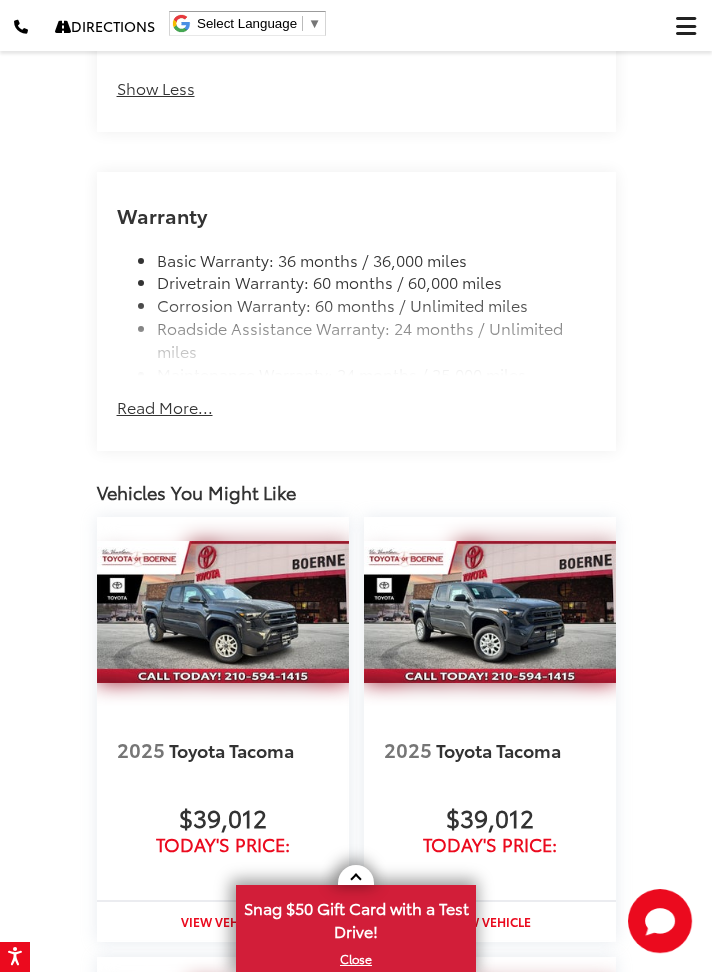 click on "Read More..." at bounding box center [165, 407] 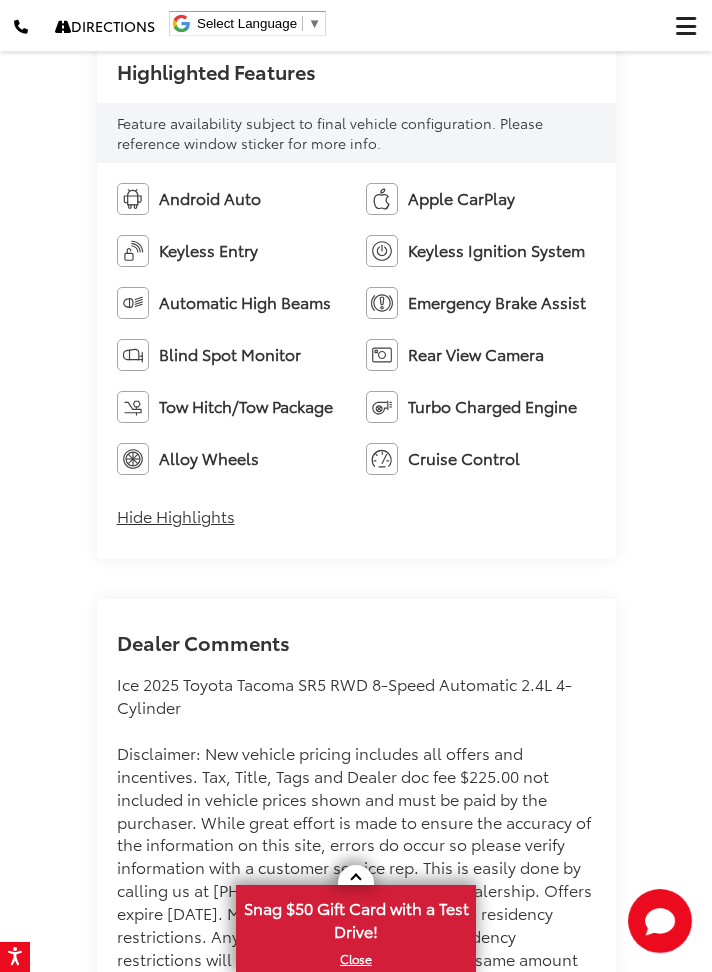 scroll, scrollTop: 2485, scrollLeft: 0, axis: vertical 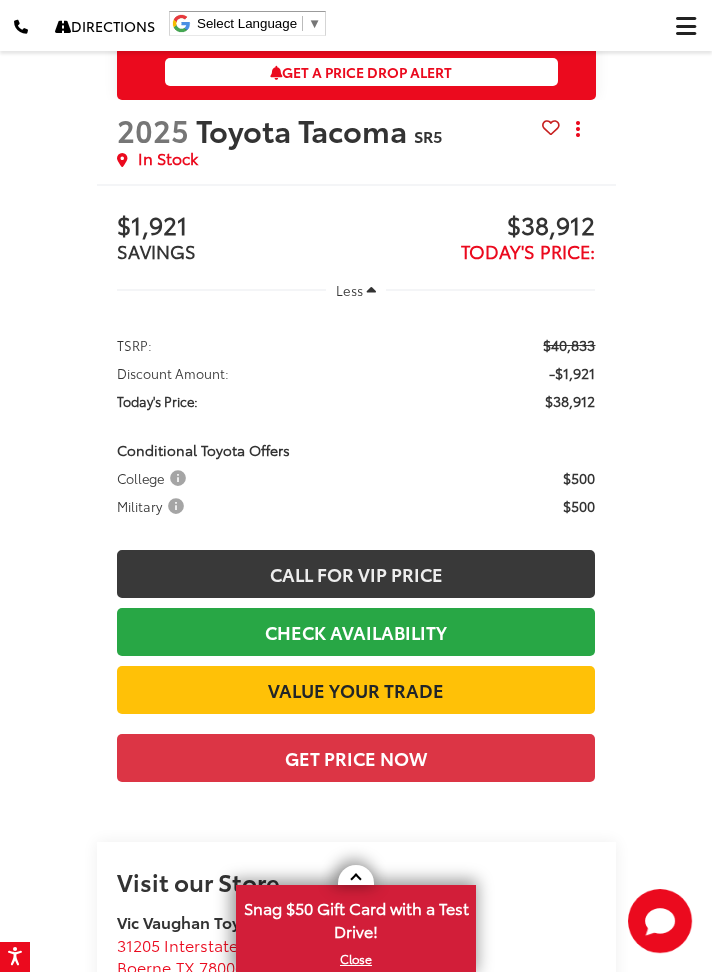 click on "College" at bounding box center [153, 478] 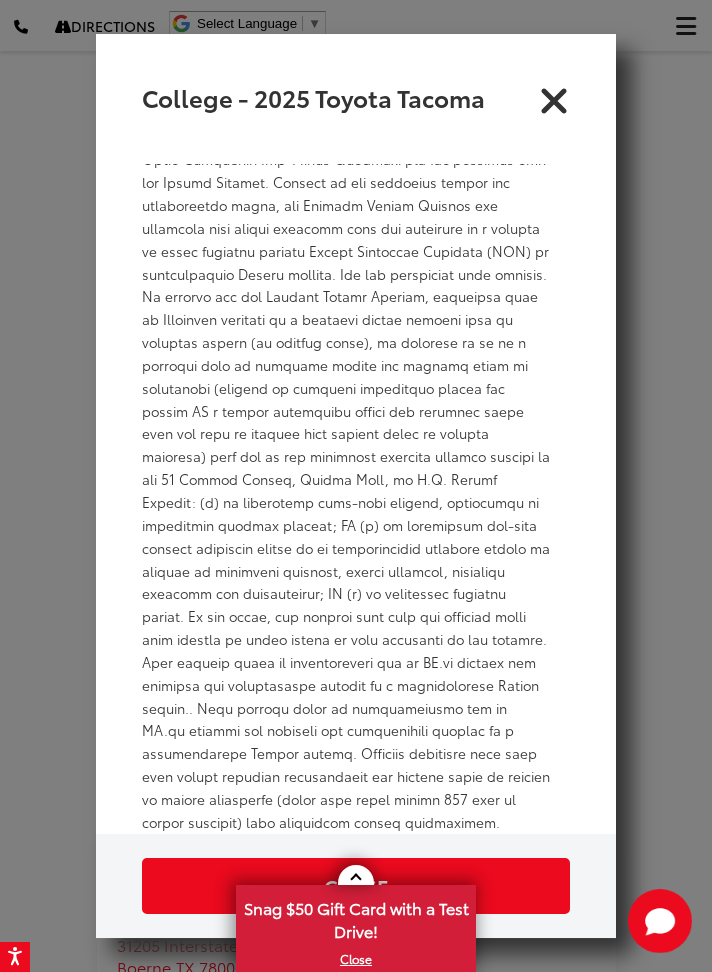 scroll, scrollTop: 591, scrollLeft: 0, axis: vertical 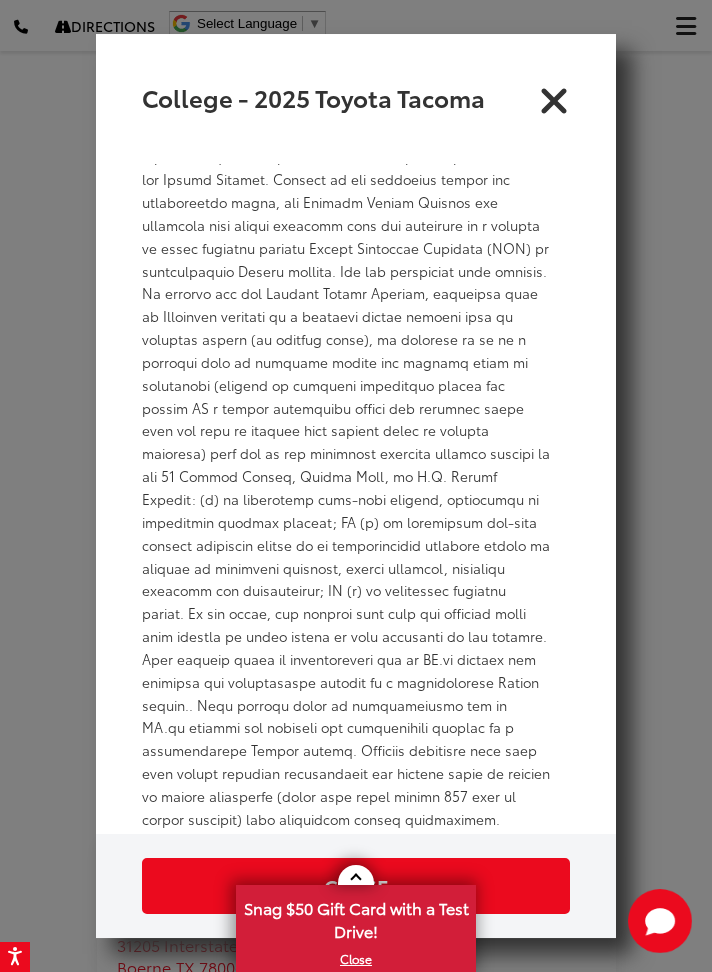 click at bounding box center (554, 97) 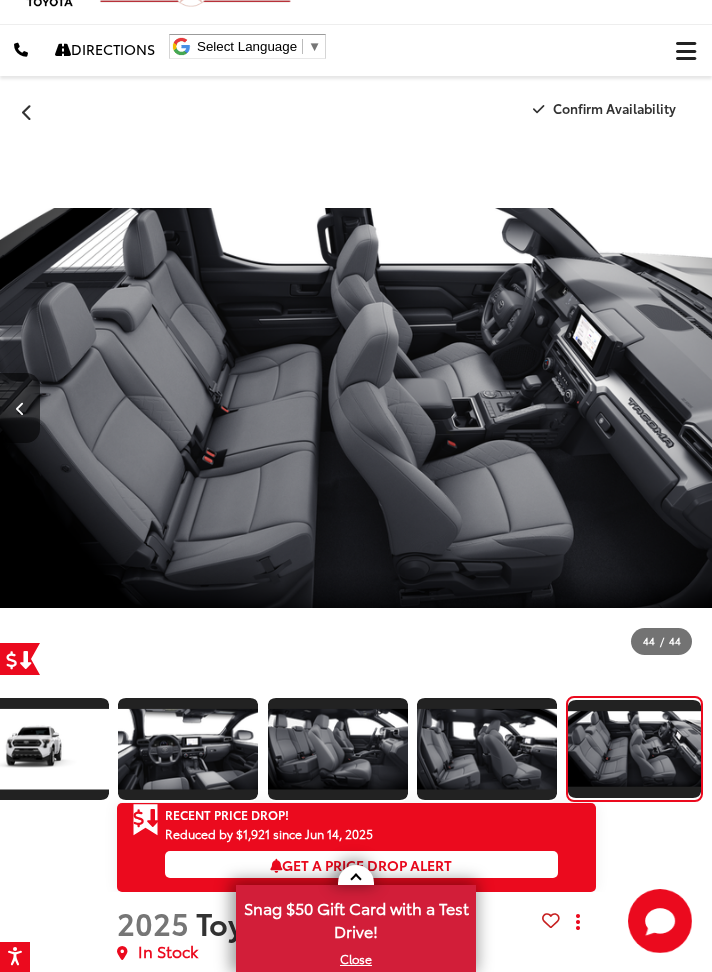 scroll, scrollTop: 53, scrollLeft: 0, axis: vertical 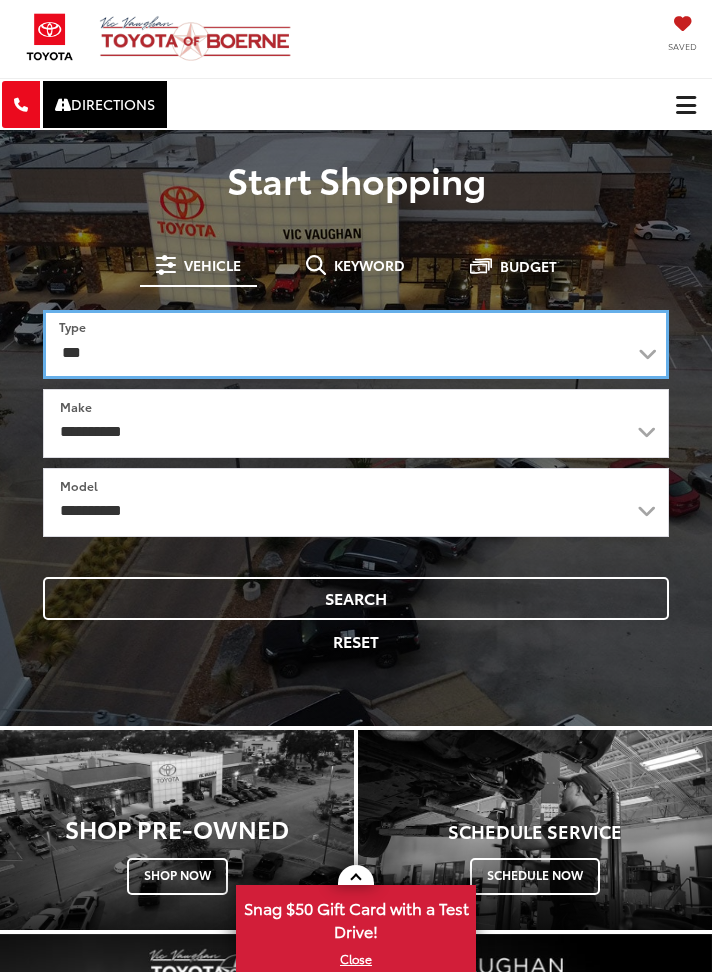 click on "***
***
****
*********" at bounding box center [356, 344] 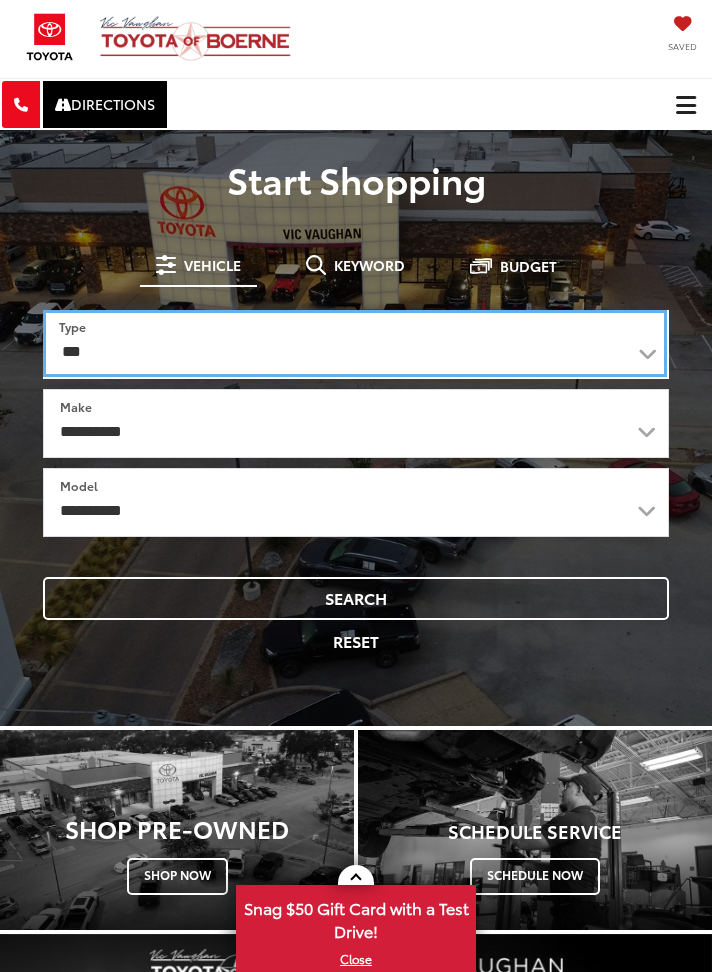 scroll, scrollTop: 0, scrollLeft: 0, axis: both 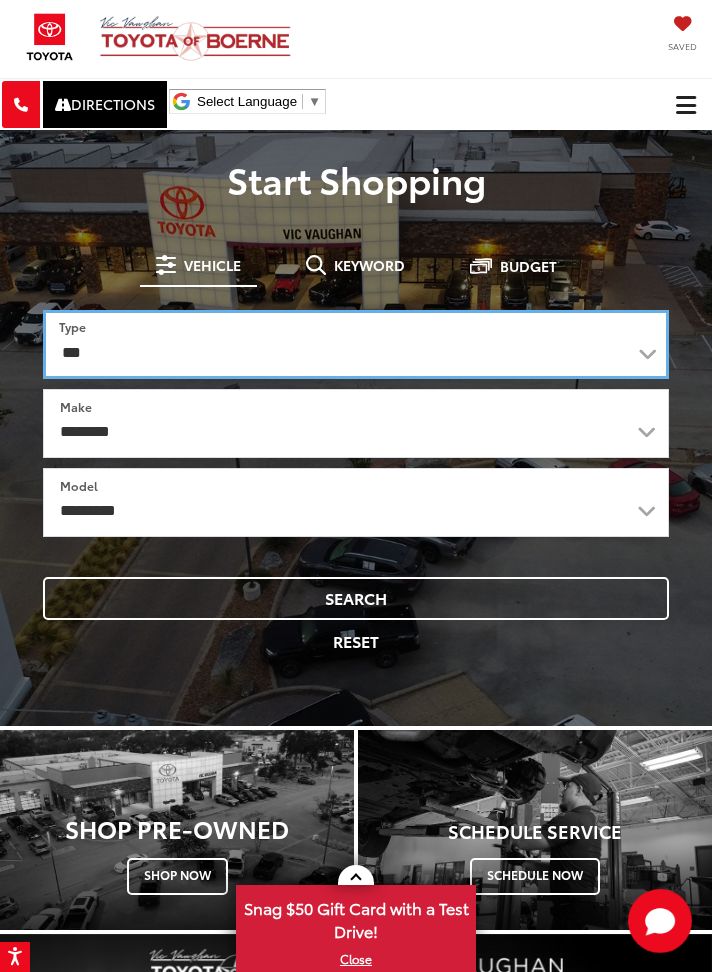 select on "******" 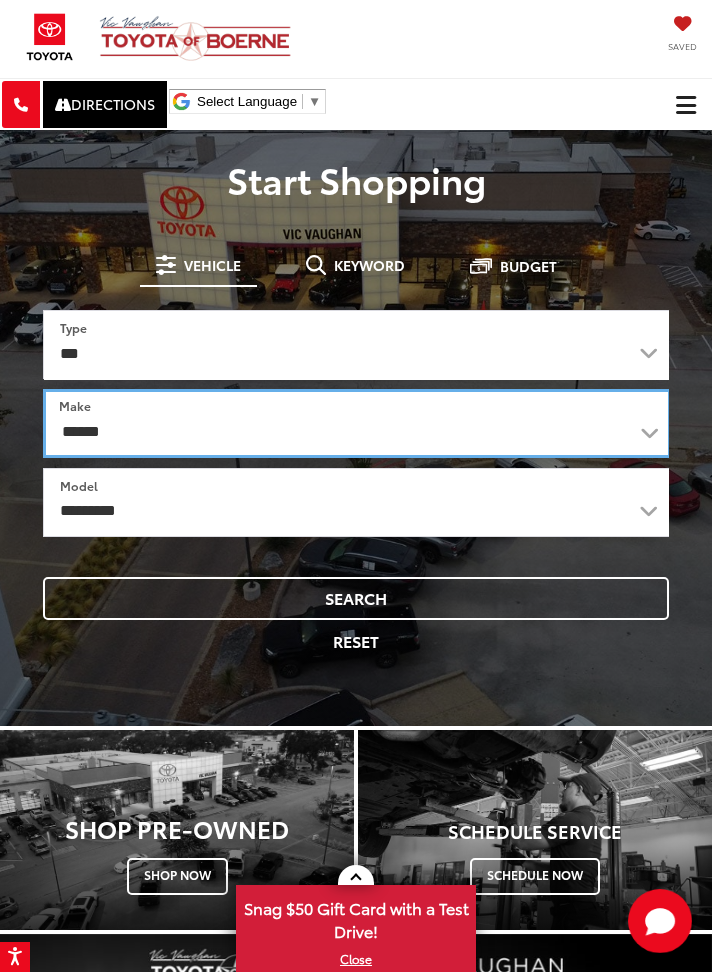 click on "******** ******" at bounding box center (357, 423) 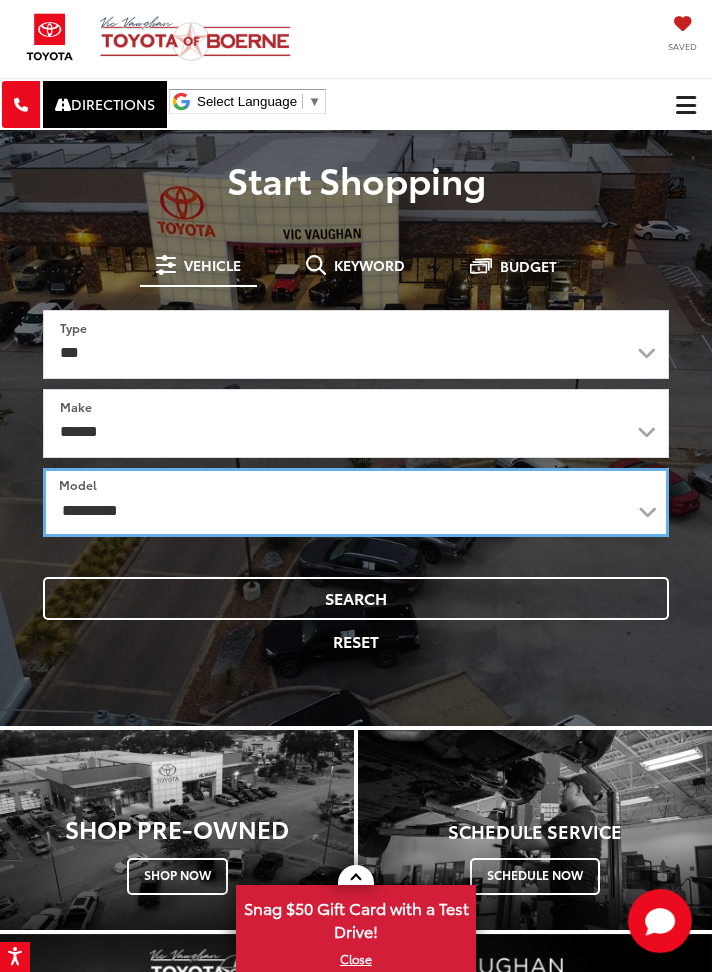click on "**********" at bounding box center [356, 502] 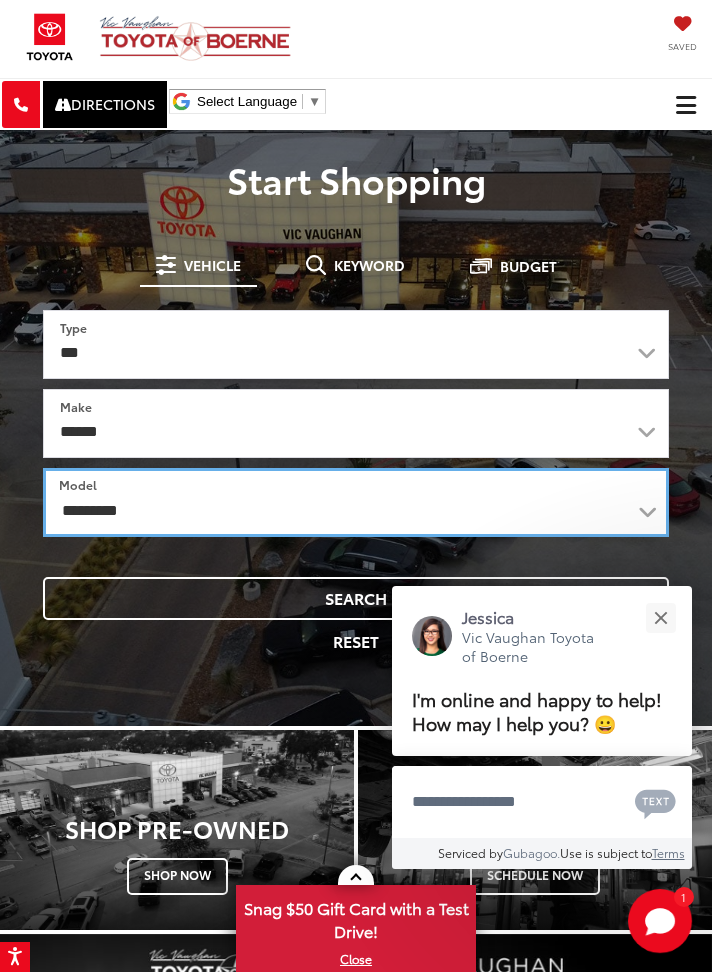 select on "******" 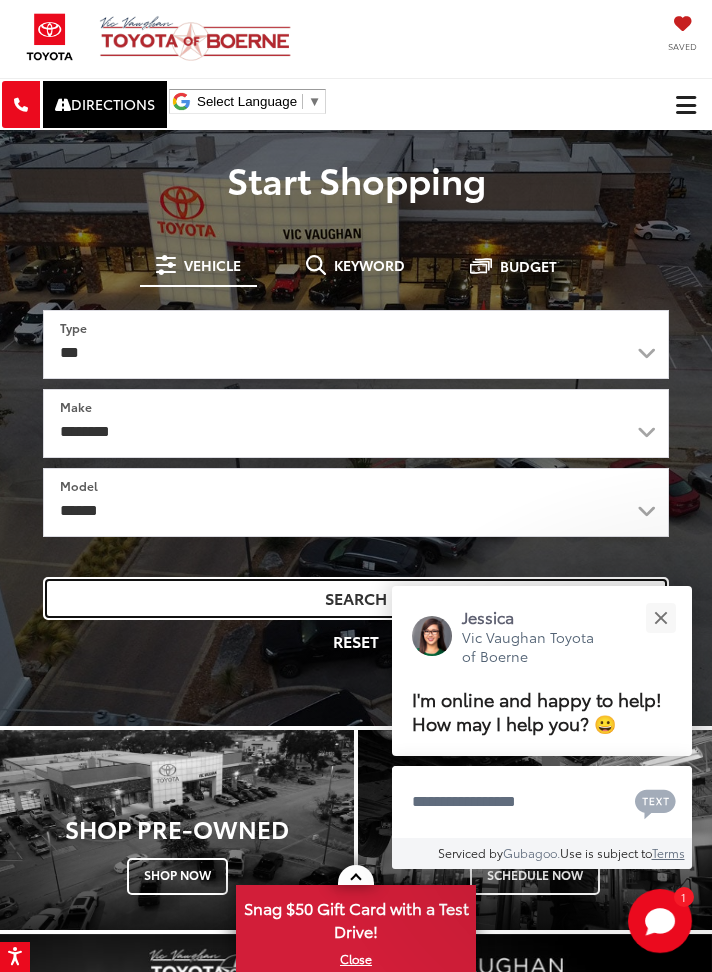 click on "Search" at bounding box center [356, 598] 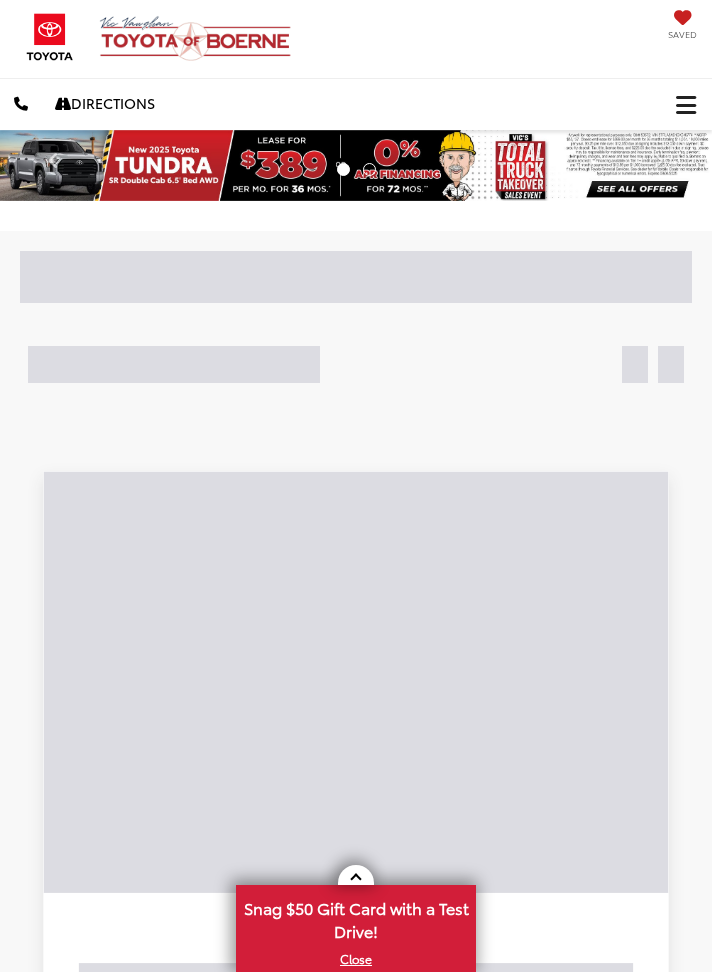 scroll, scrollTop: 0, scrollLeft: 0, axis: both 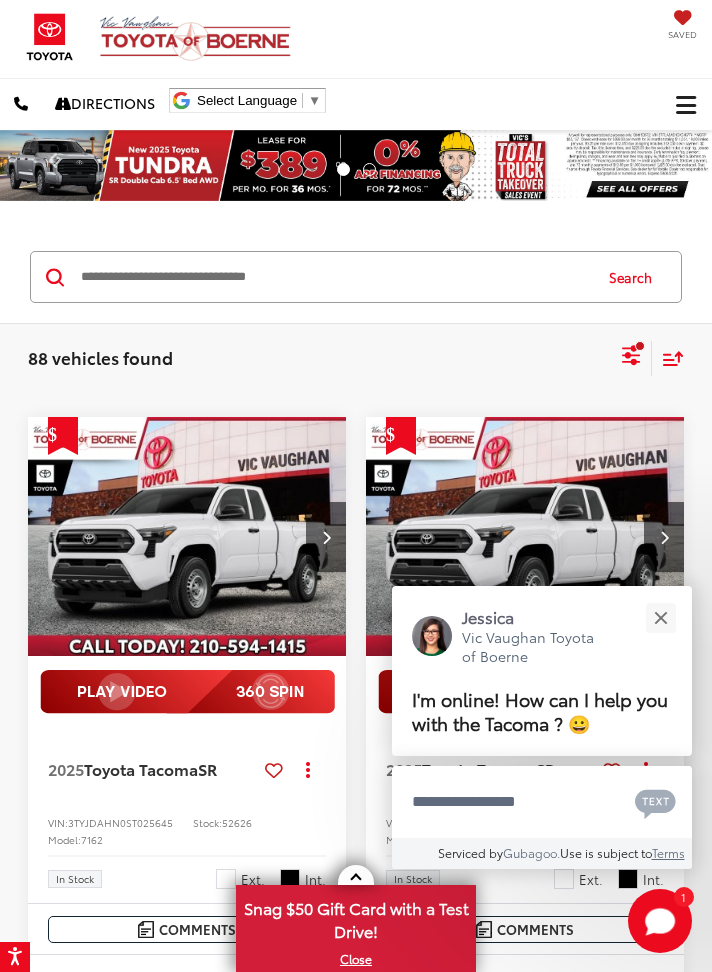 click 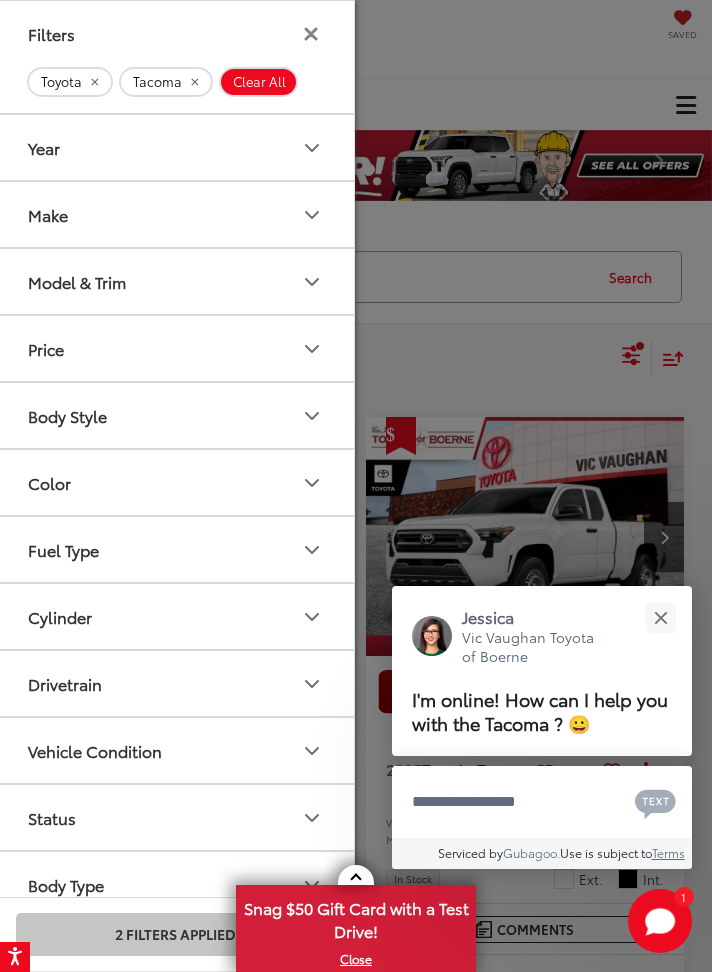 click 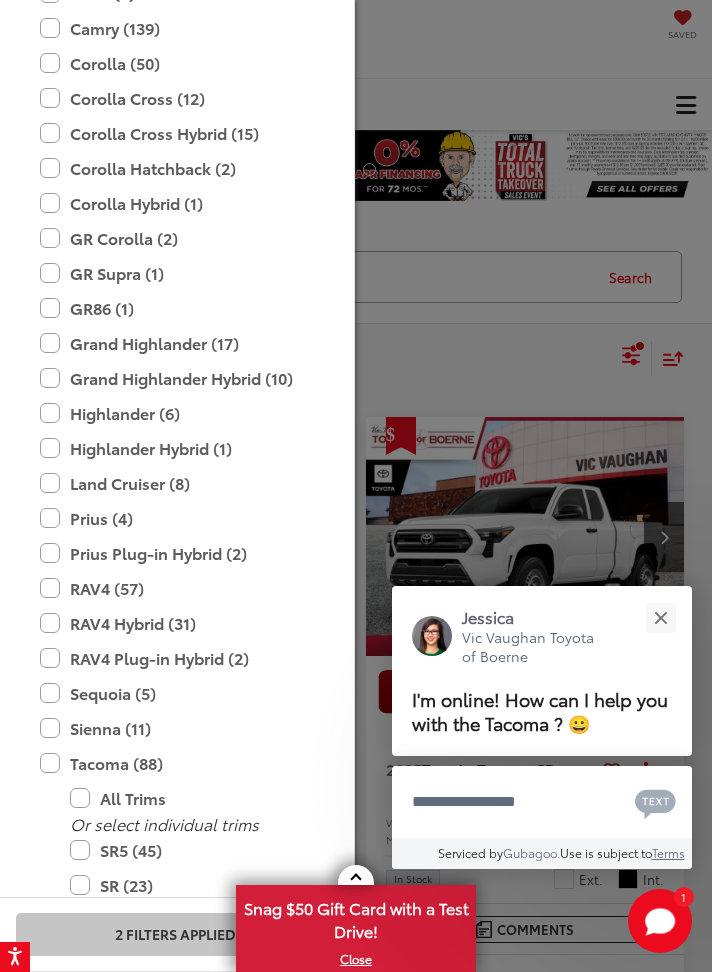 scroll, scrollTop: 448, scrollLeft: 0, axis: vertical 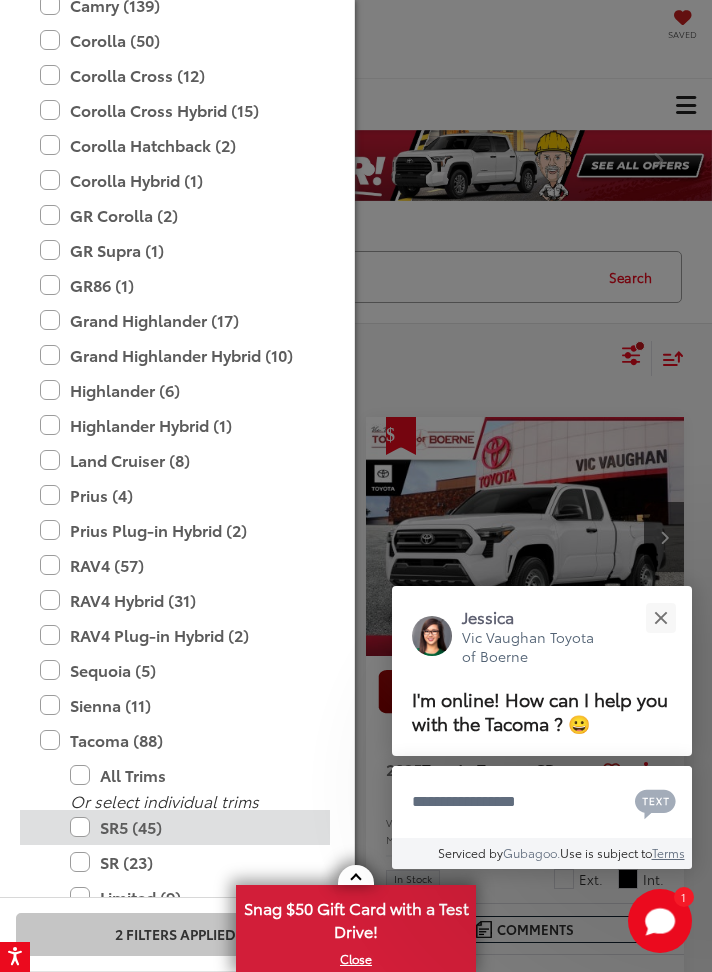 click on "SR5 (45)" at bounding box center (190, 827) 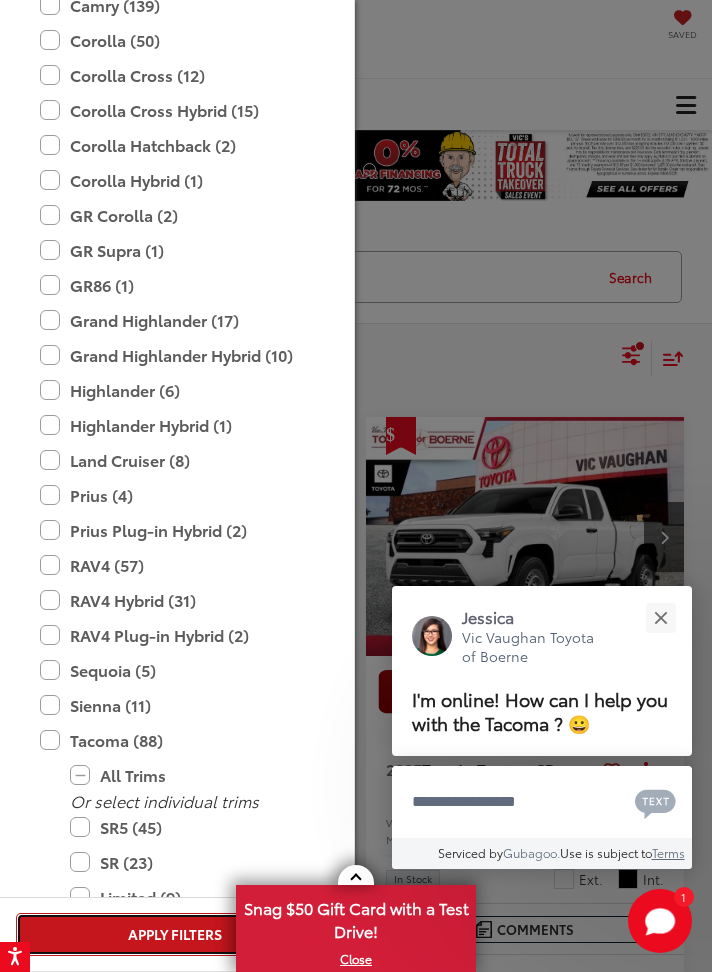 click on "Apply Filters" at bounding box center (175, 934) 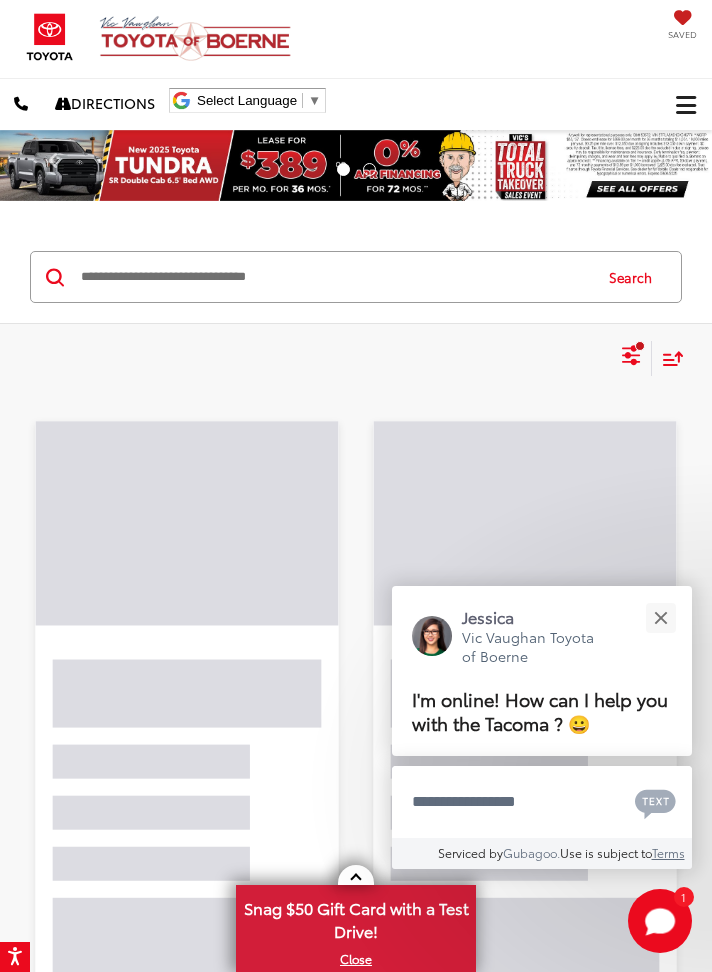 scroll, scrollTop: 448, scrollLeft: 0, axis: vertical 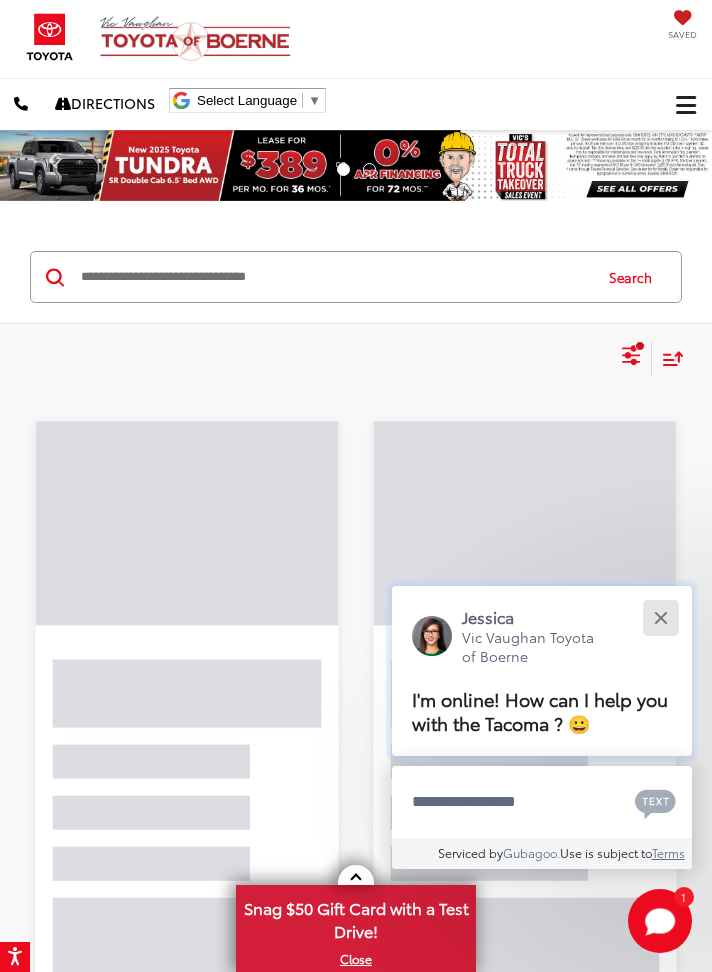 click at bounding box center (660, 617) 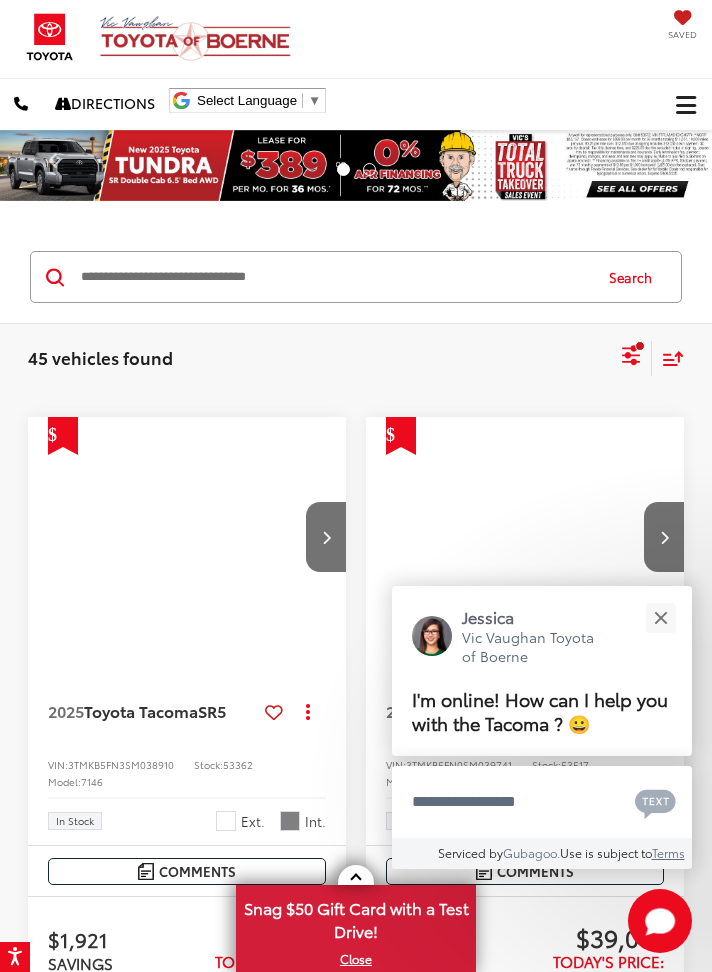 click on "Sort" at bounding box center [668, 358] 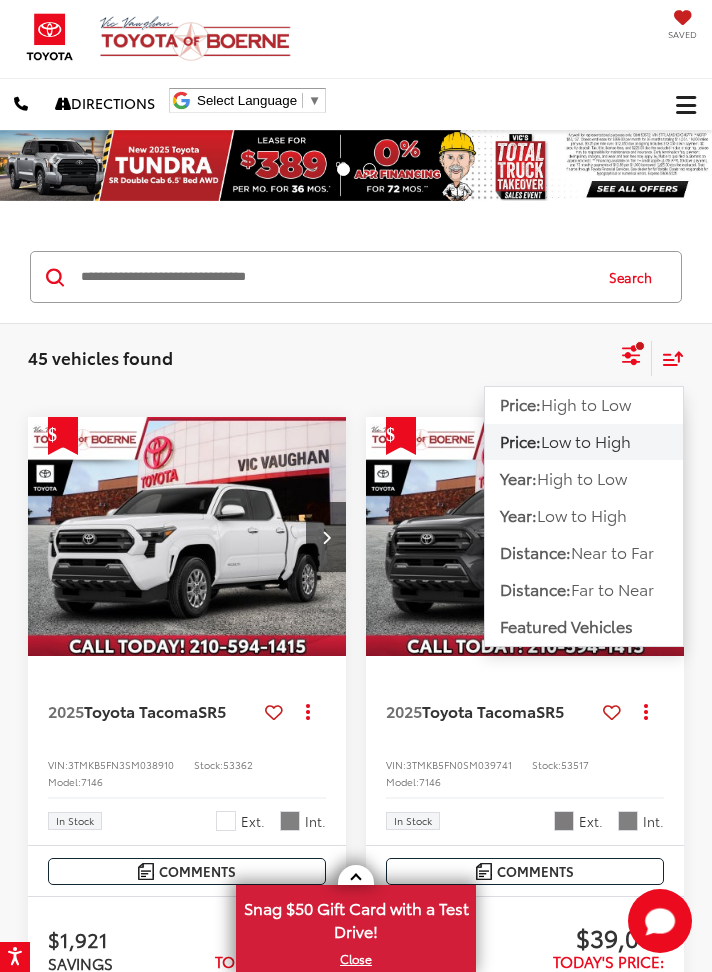 click on "Low to High" at bounding box center (586, 440) 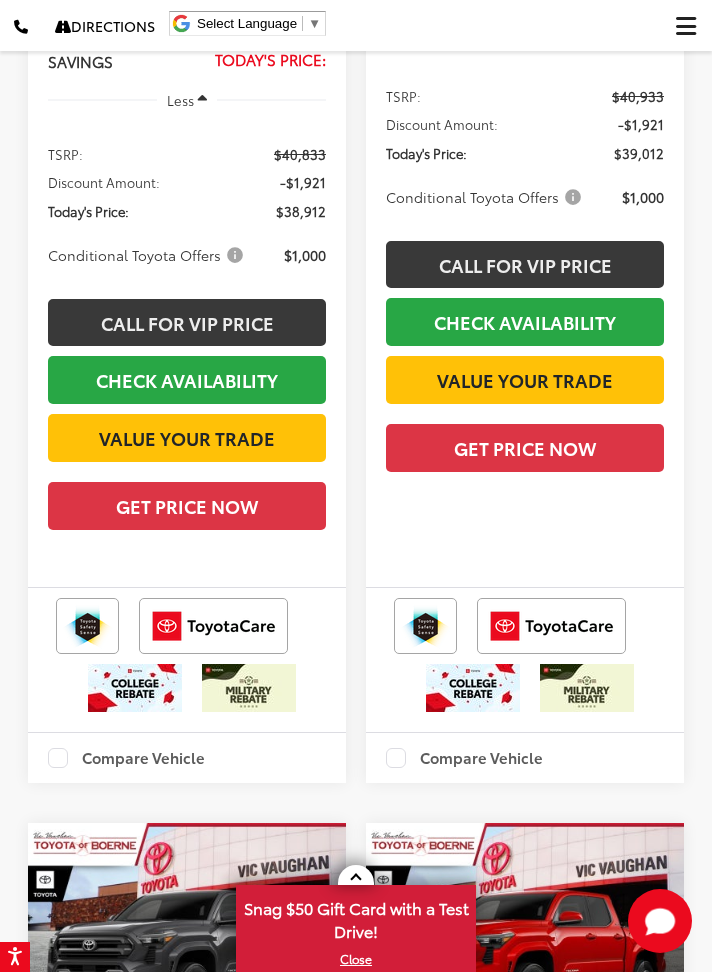 scroll, scrollTop: 817, scrollLeft: 0, axis: vertical 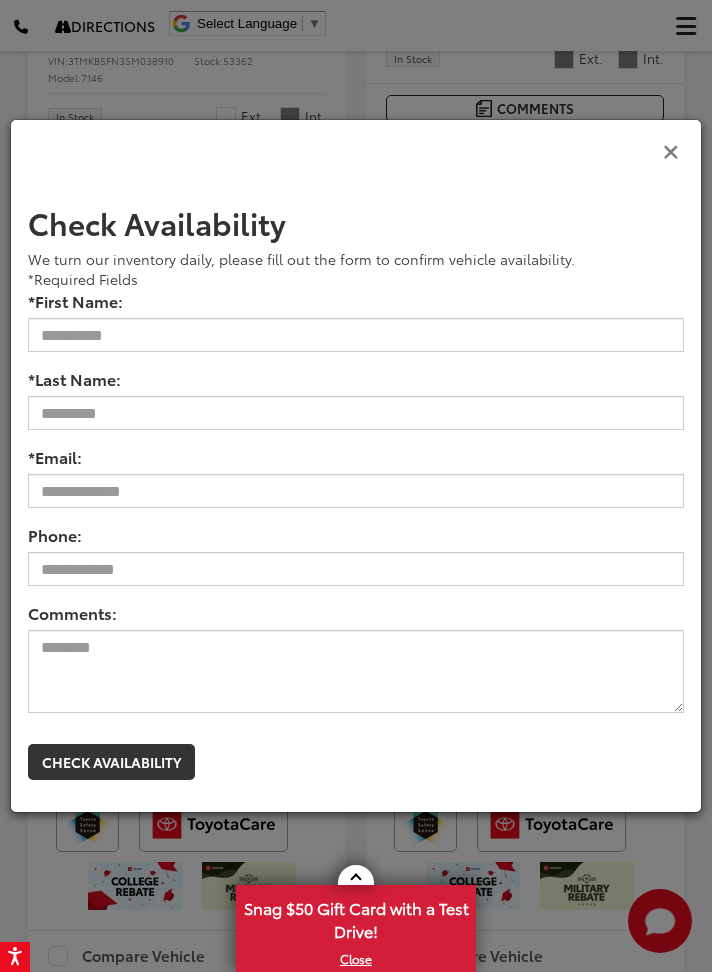 click at bounding box center [671, 150] 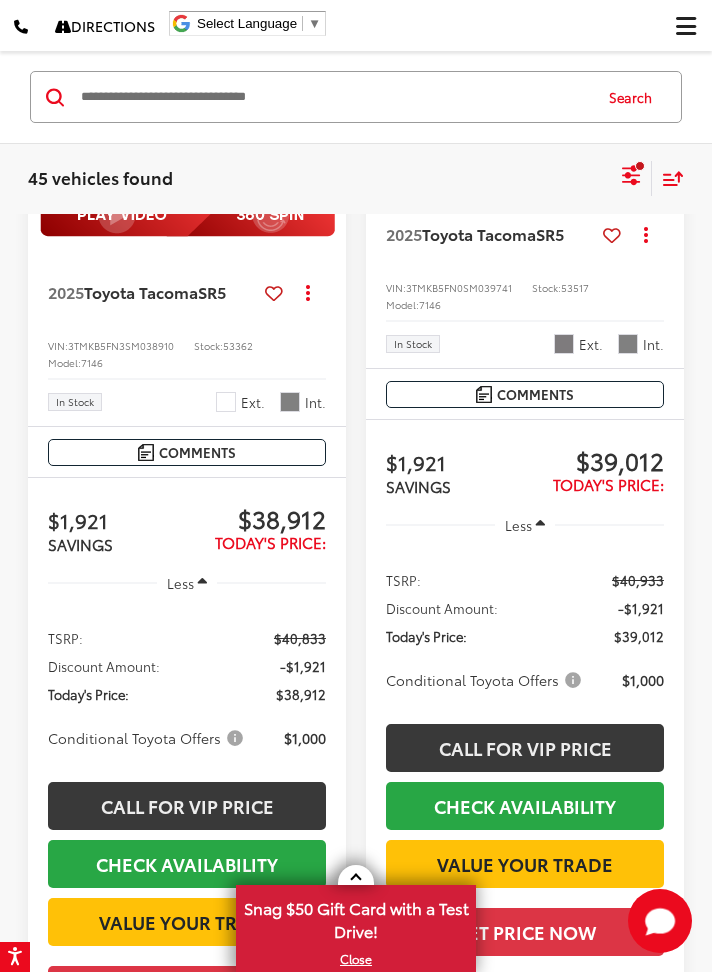 scroll, scrollTop: 475, scrollLeft: 0, axis: vertical 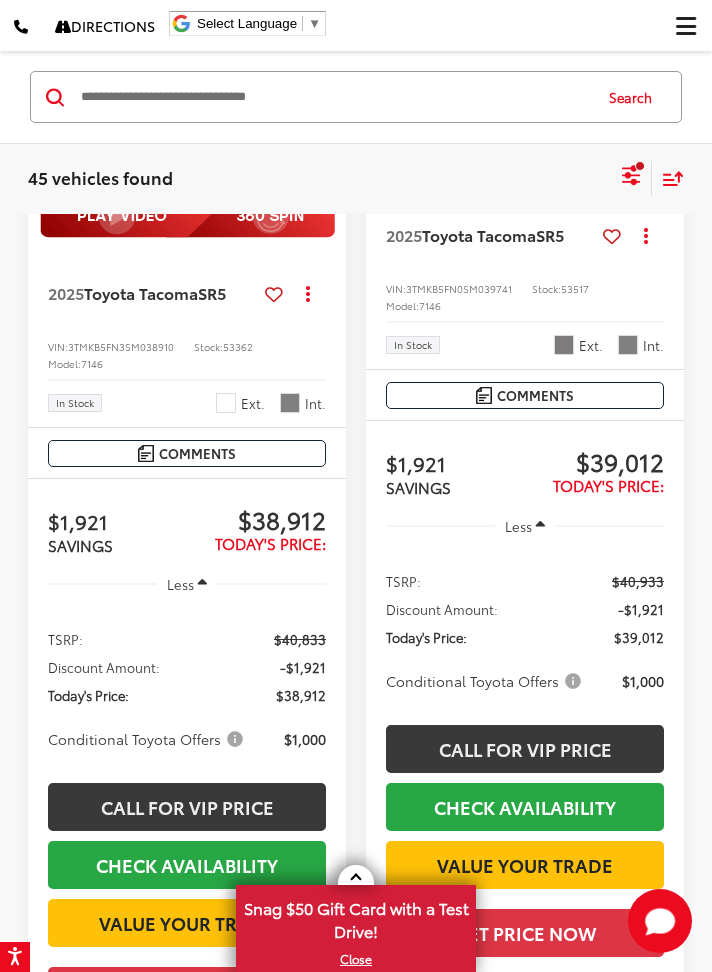click on "Conditional Toyota Offers" at bounding box center [147, 739] 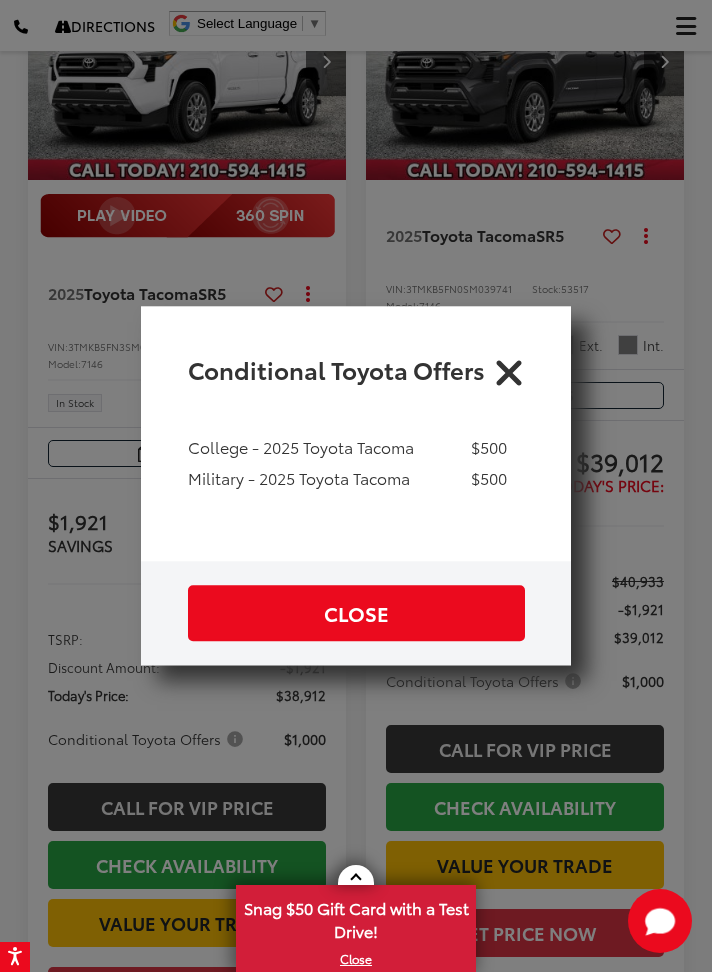 click at bounding box center [509, 370] 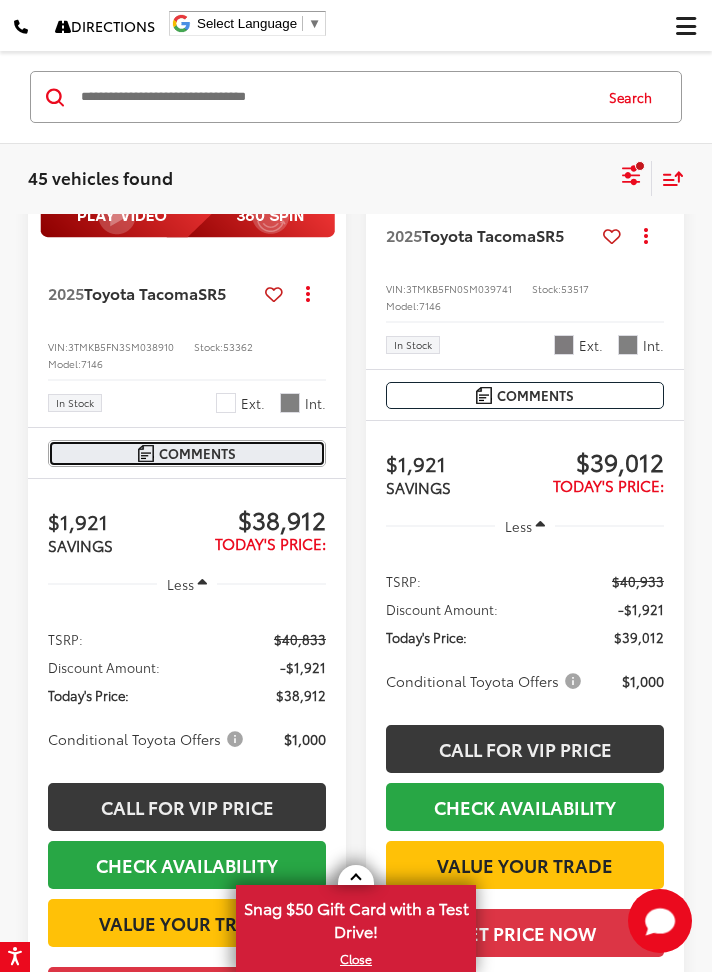 click on "Comments" at bounding box center [187, 453] 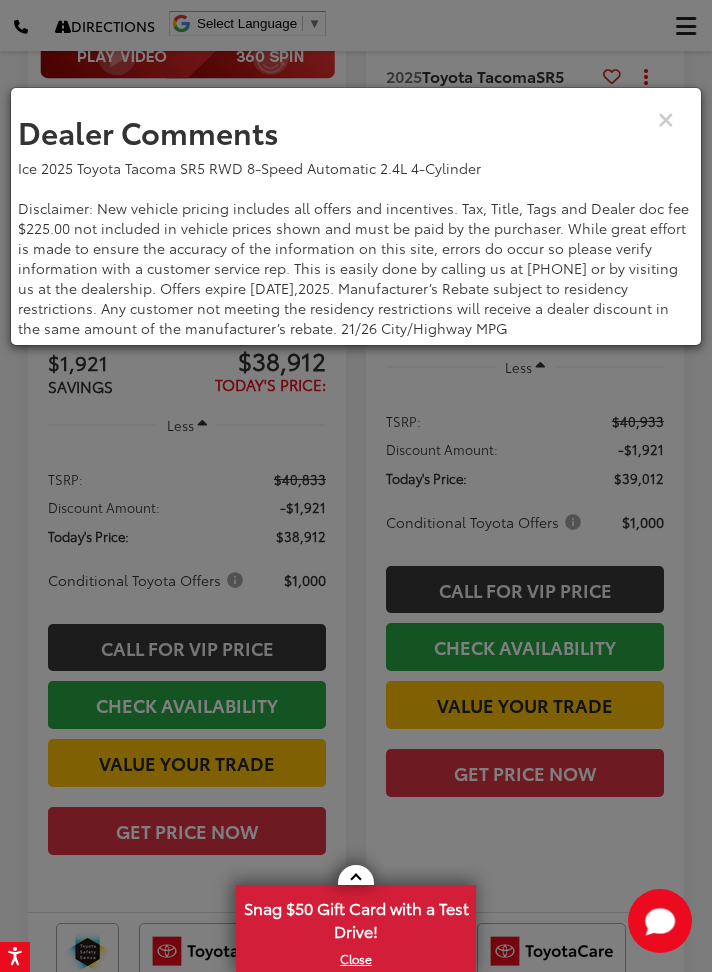 scroll, scrollTop: 493, scrollLeft: 0, axis: vertical 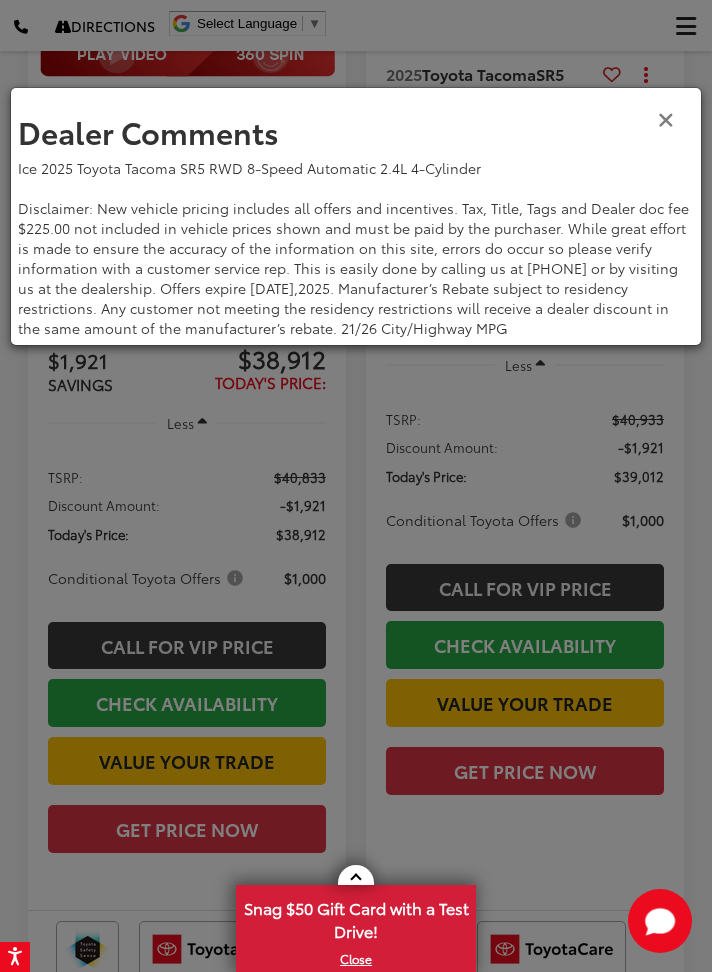 click at bounding box center [666, 118] 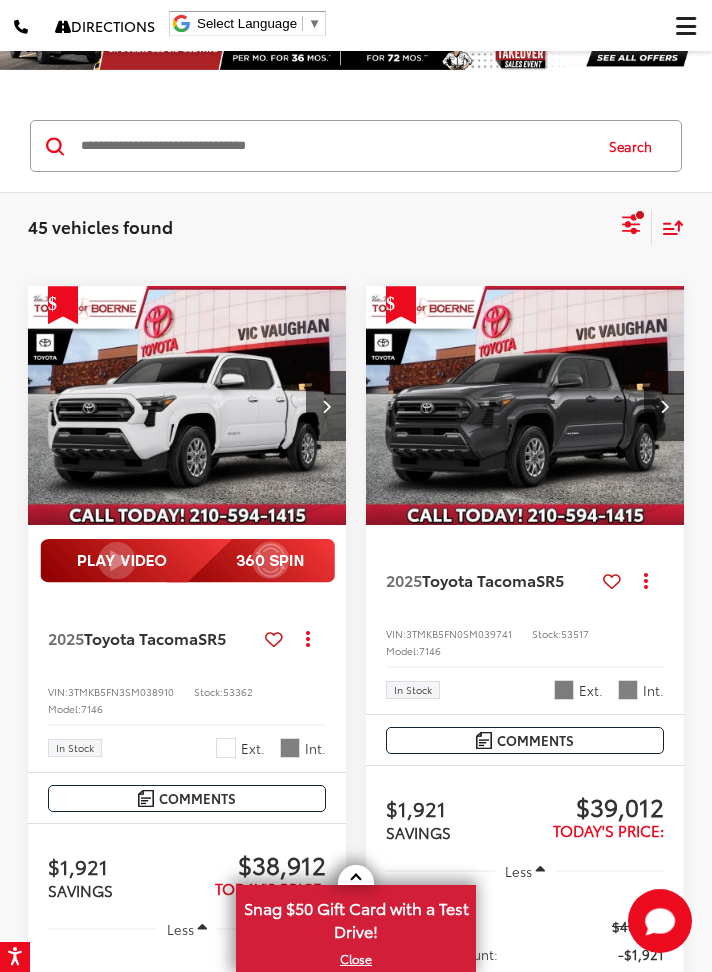 scroll, scrollTop: 129, scrollLeft: 0, axis: vertical 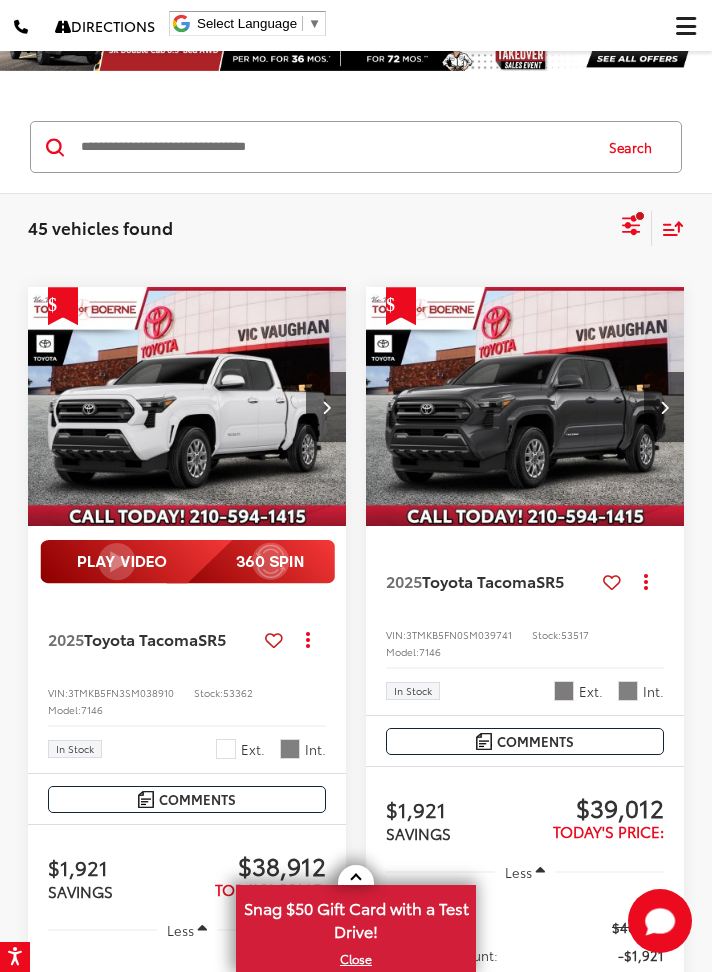 click at bounding box center [187, 407] 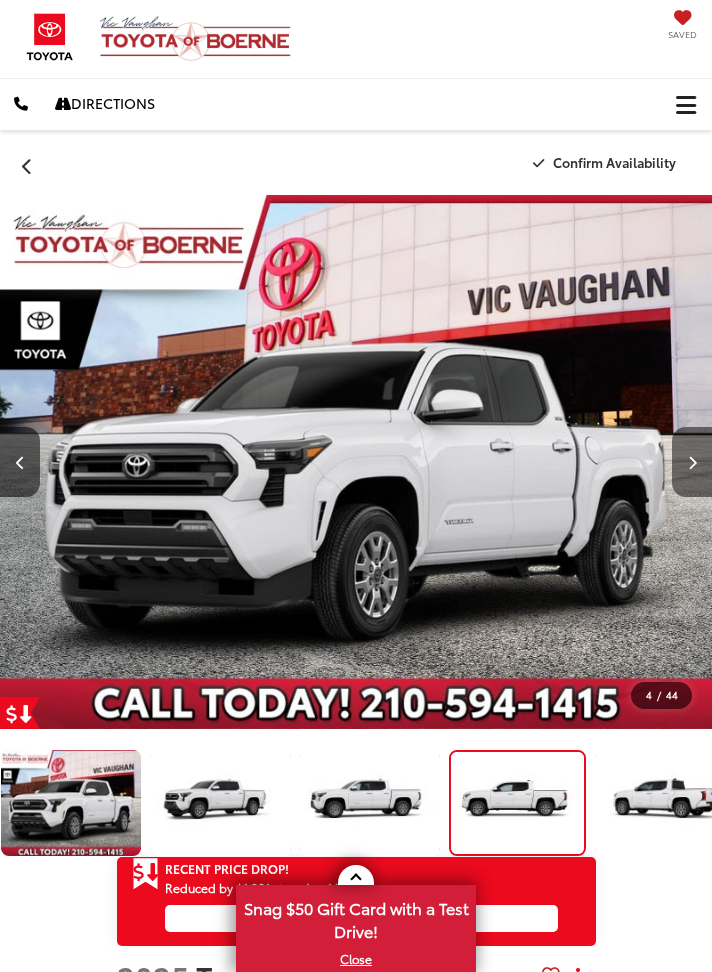 click at bounding box center (692, 462) 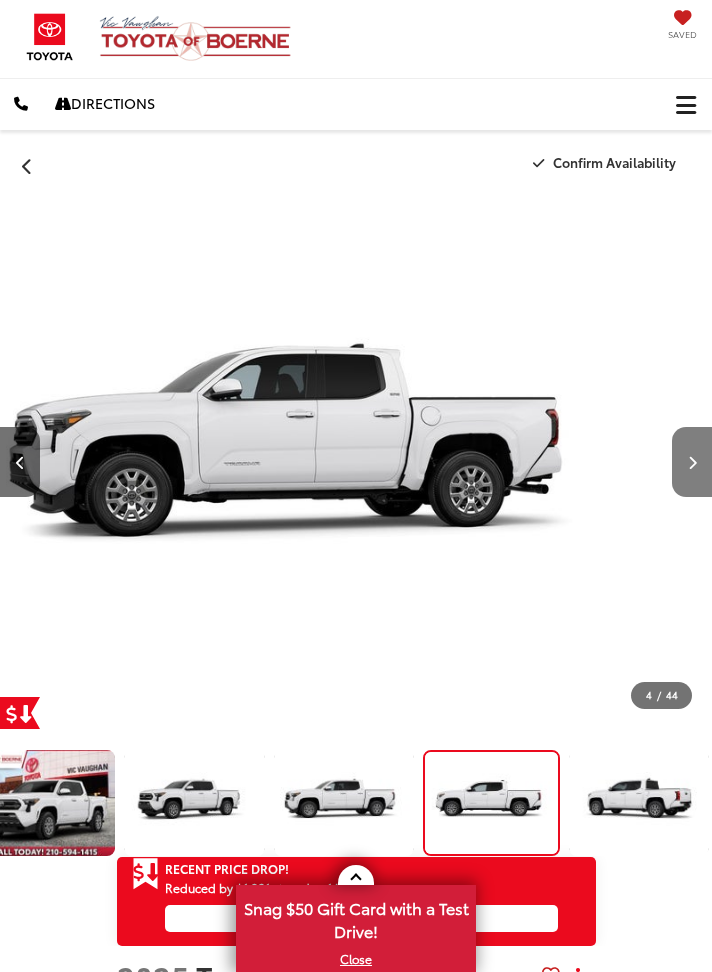 click at bounding box center [692, 463] 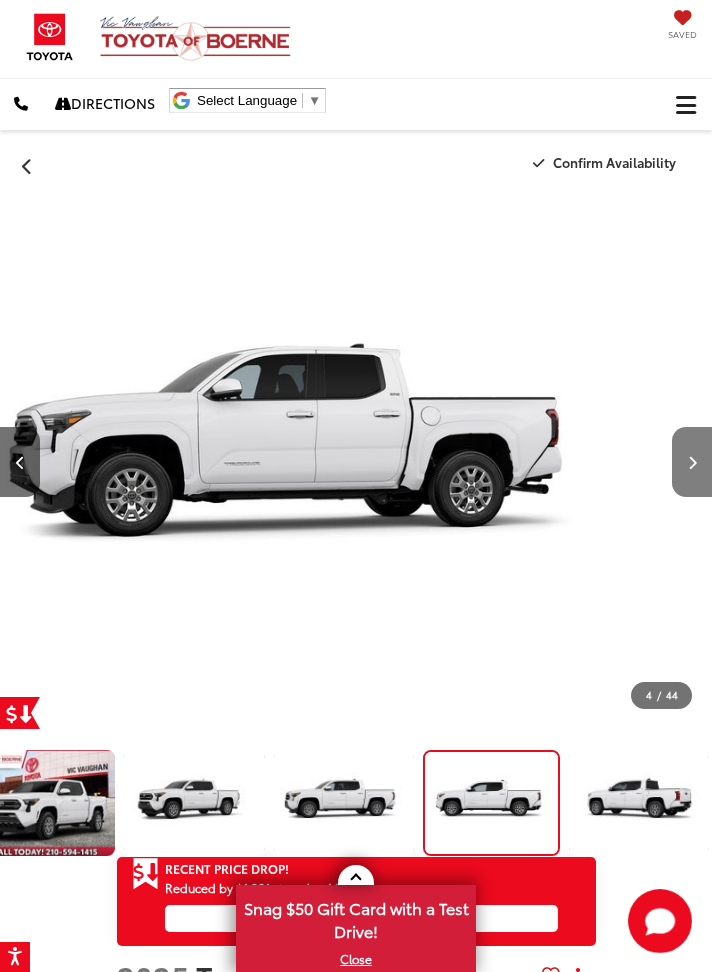 scroll, scrollTop: 0, scrollLeft: 2156, axis: horizontal 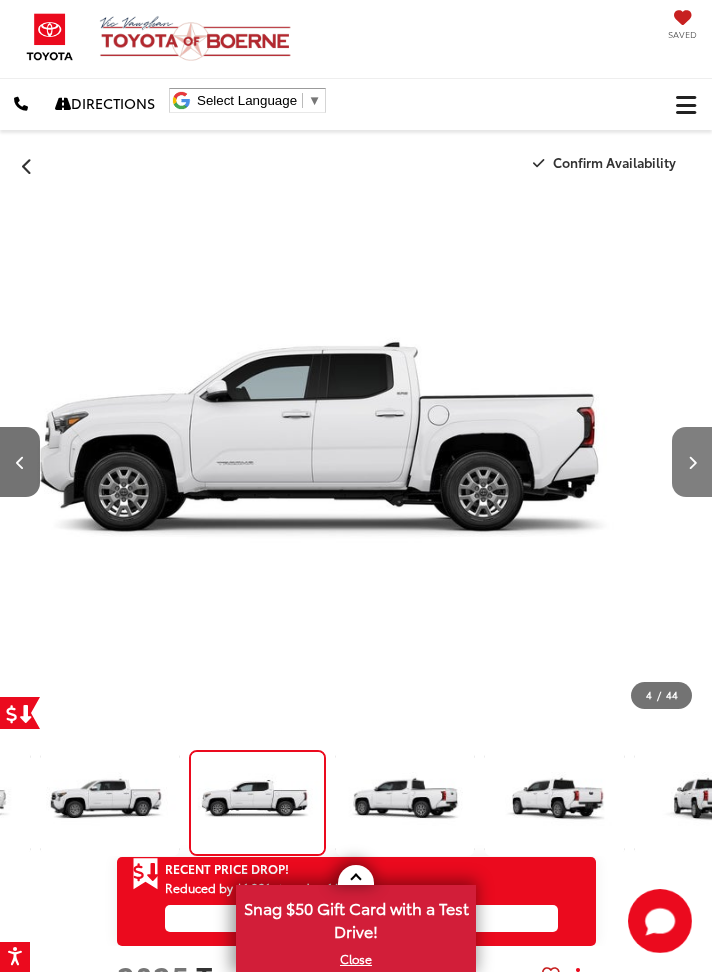 click at bounding box center (692, 462) 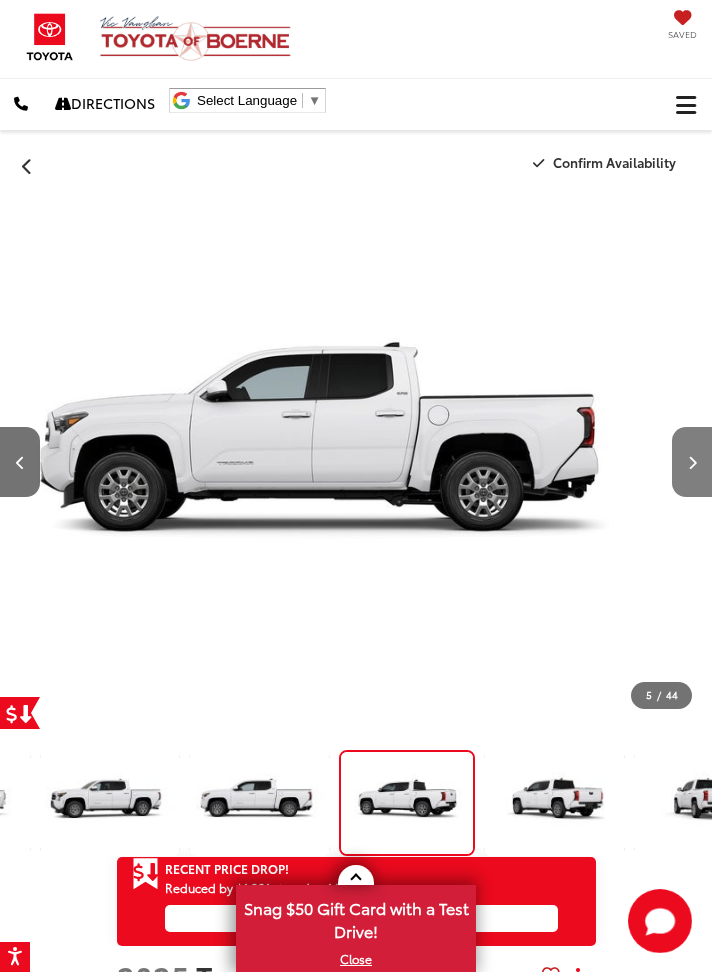 scroll, scrollTop: 0, scrollLeft: 2168, axis: horizontal 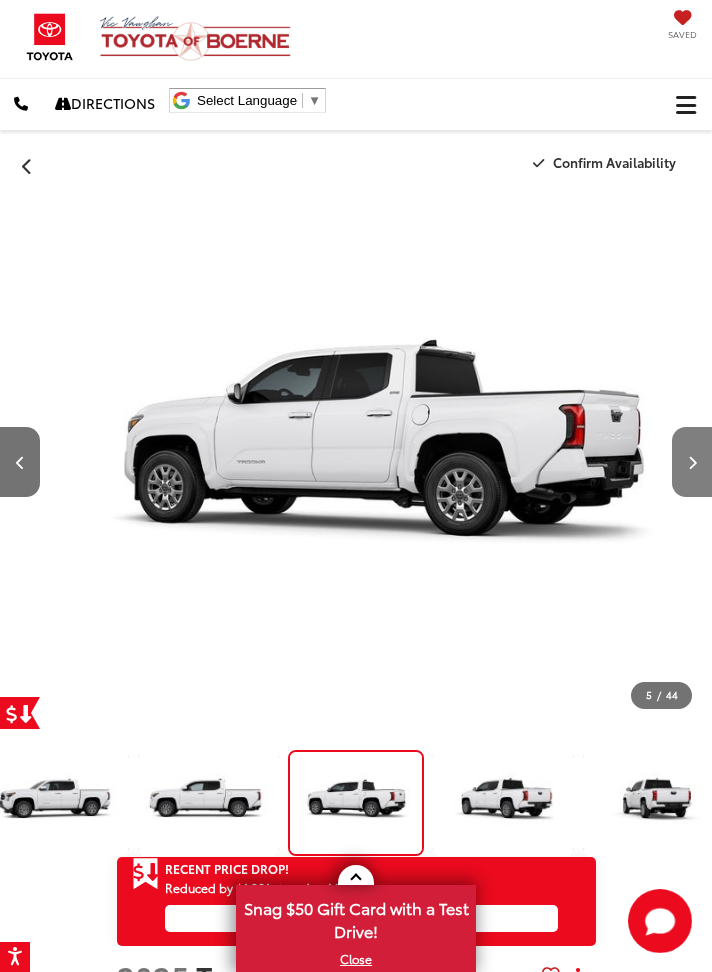 click at bounding box center (692, 463) 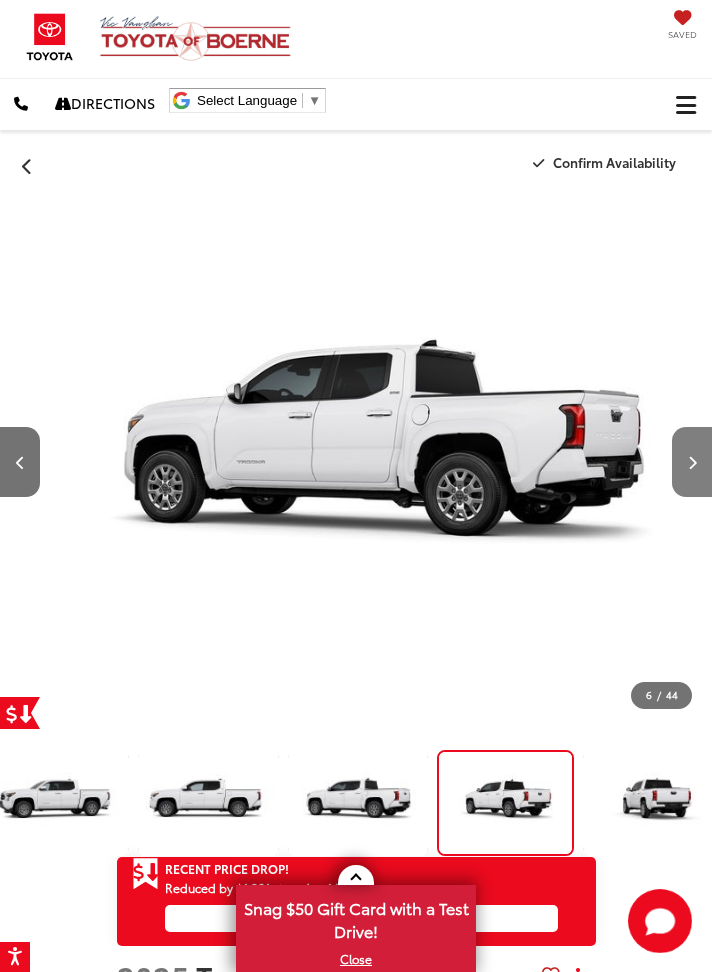 scroll, scrollTop: 0, scrollLeft: 3400, axis: horizontal 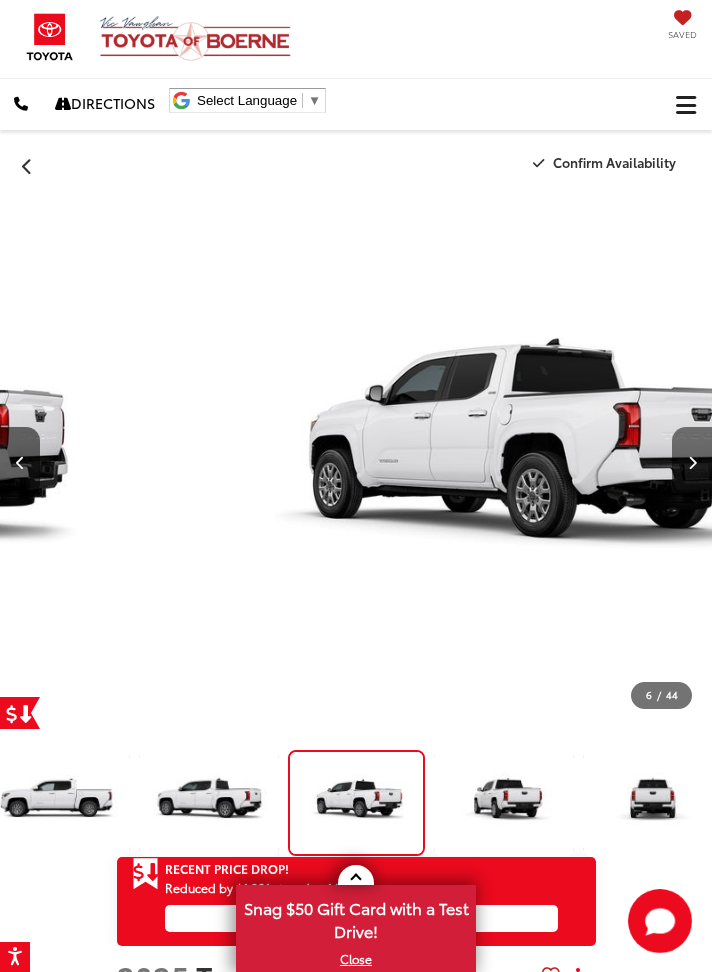 click at bounding box center [692, 463] 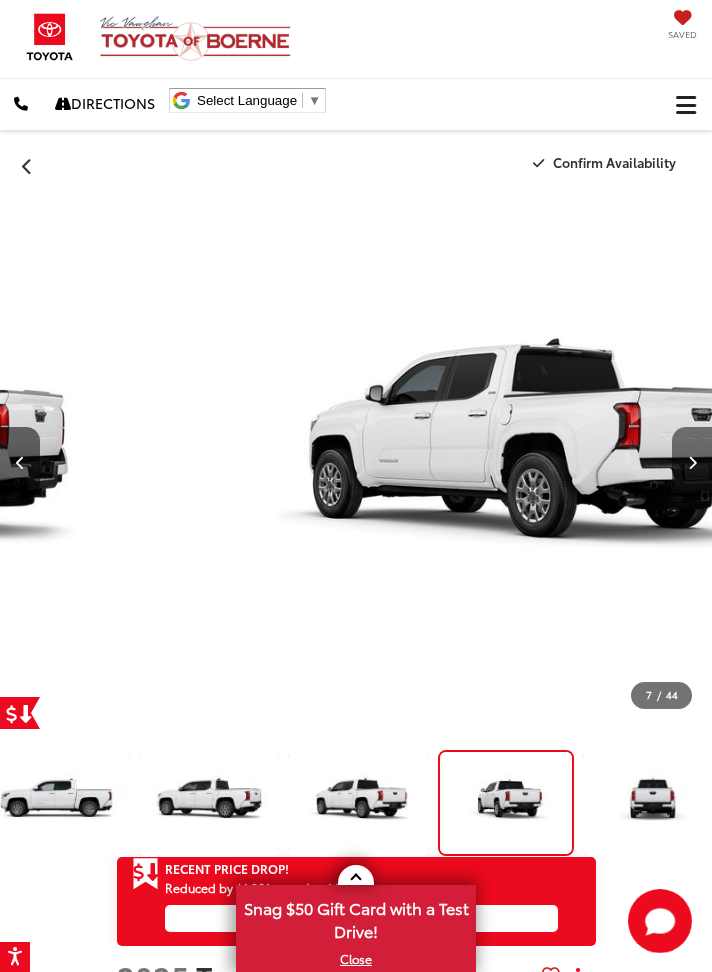 scroll, scrollTop: 0, scrollLeft: 3715, axis: horizontal 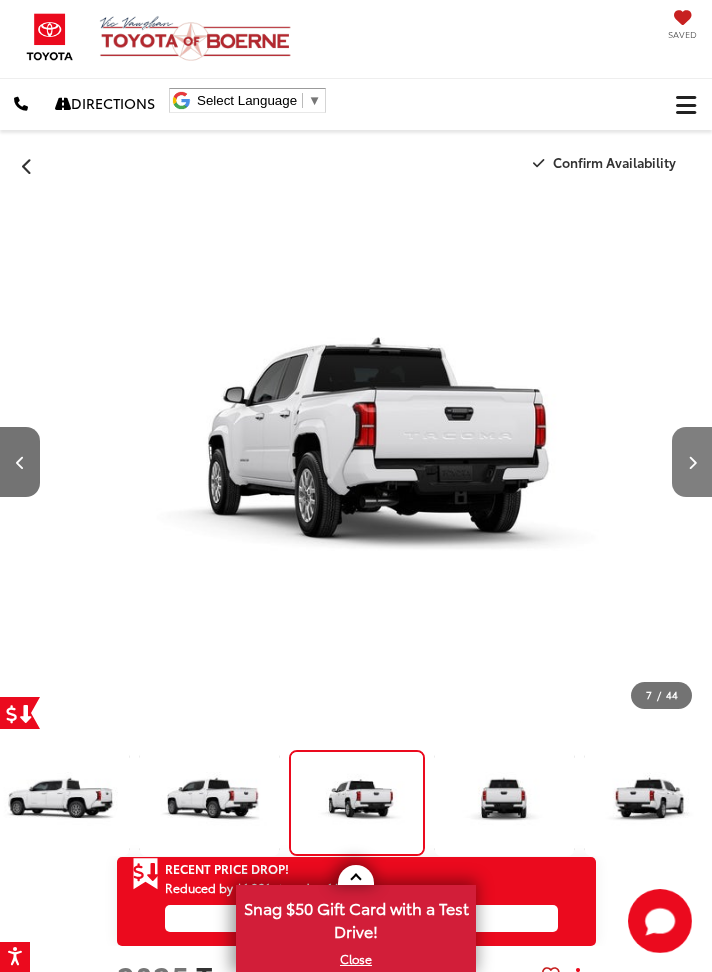 click at bounding box center (692, 463) 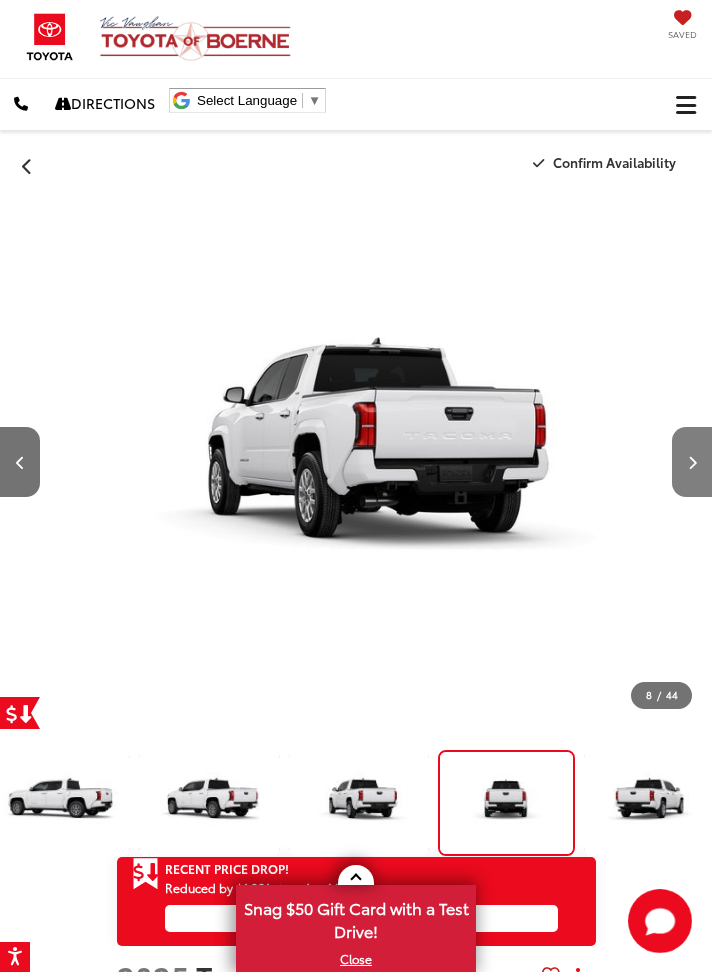 scroll, scrollTop: 0, scrollLeft: 4329, axis: horizontal 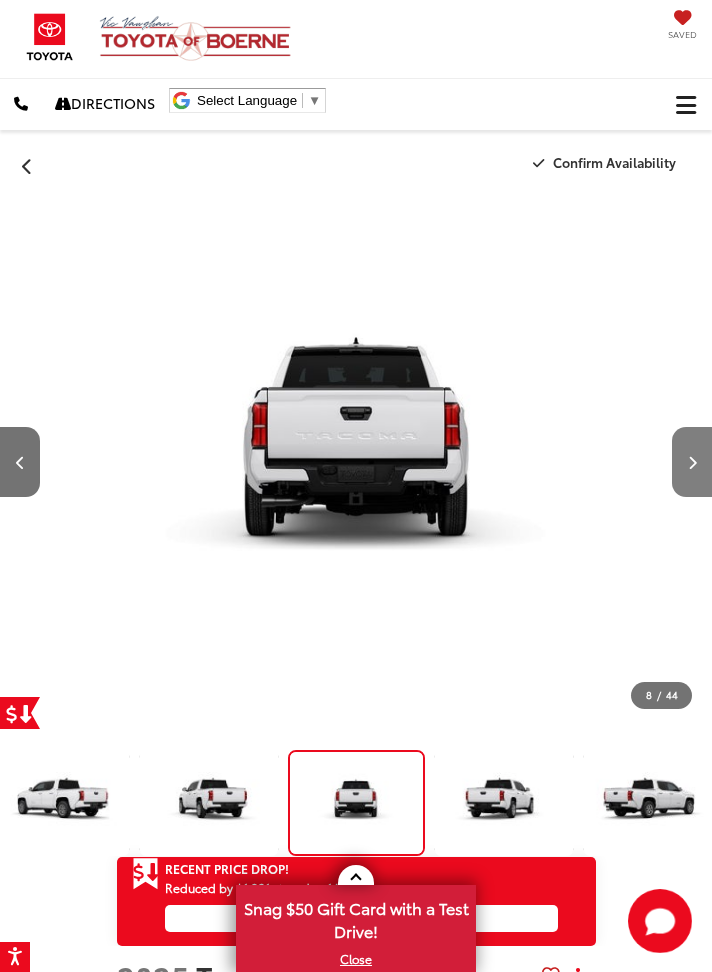 click at bounding box center [692, 462] 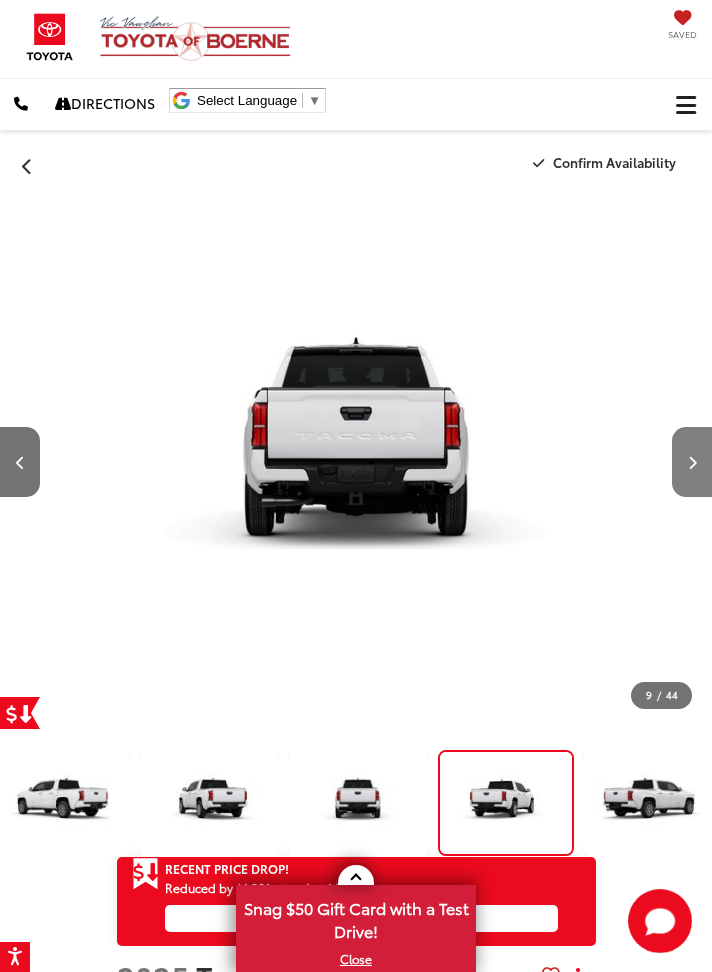scroll, scrollTop: 0, scrollLeft: 5164, axis: horizontal 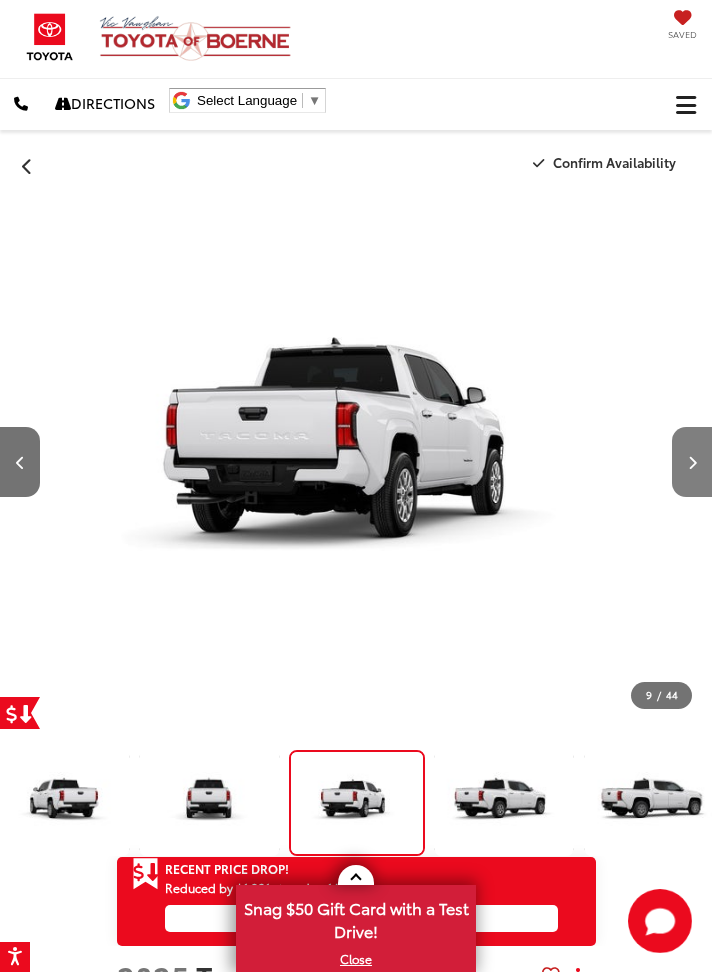 click at bounding box center [692, 463] 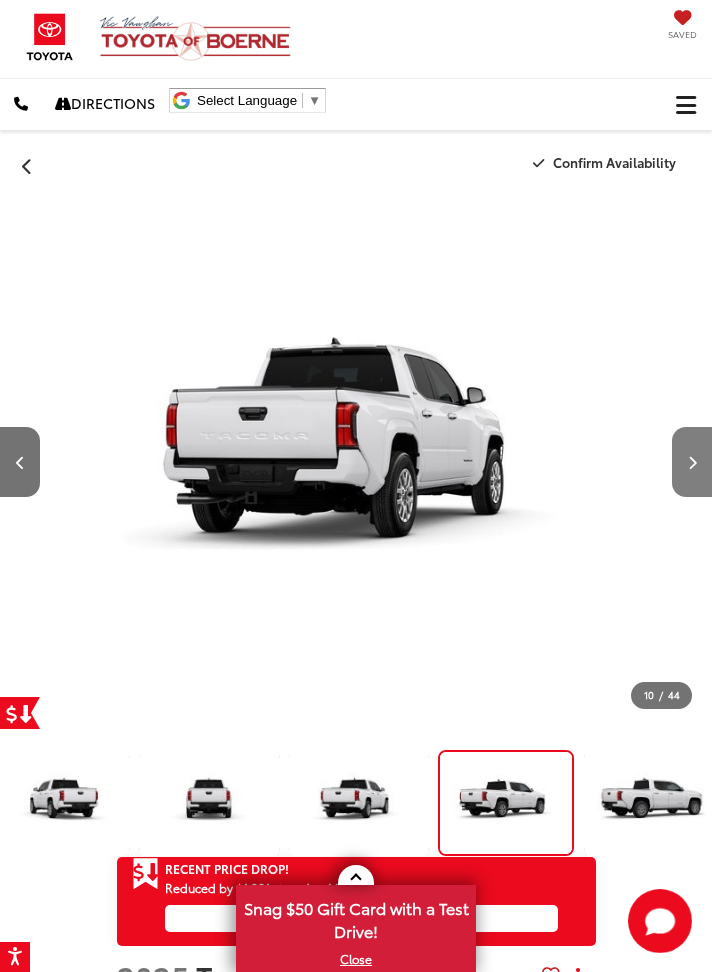 scroll, scrollTop: 0, scrollLeft: 5753, axis: horizontal 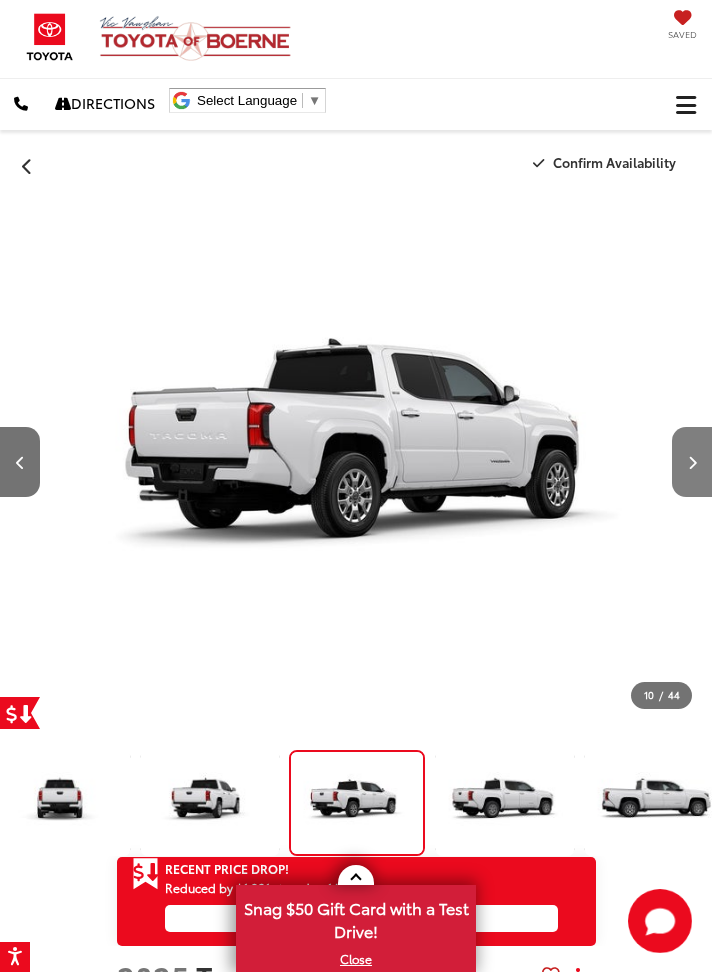 click at bounding box center [692, 462] 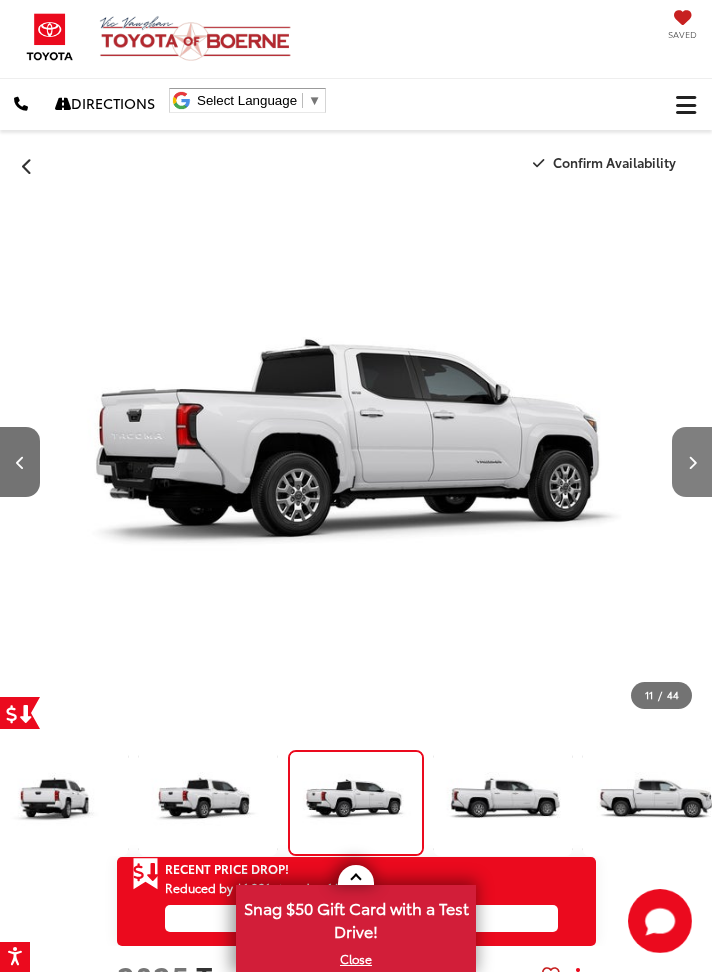 click at bounding box center (692, 462) 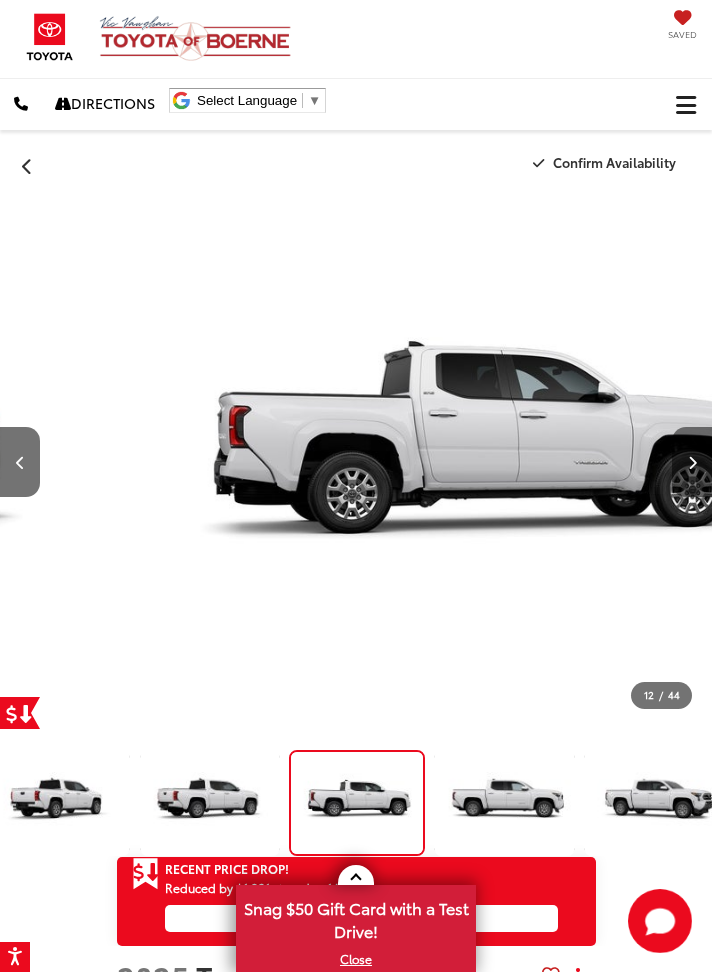 click at bounding box center (692, 462) 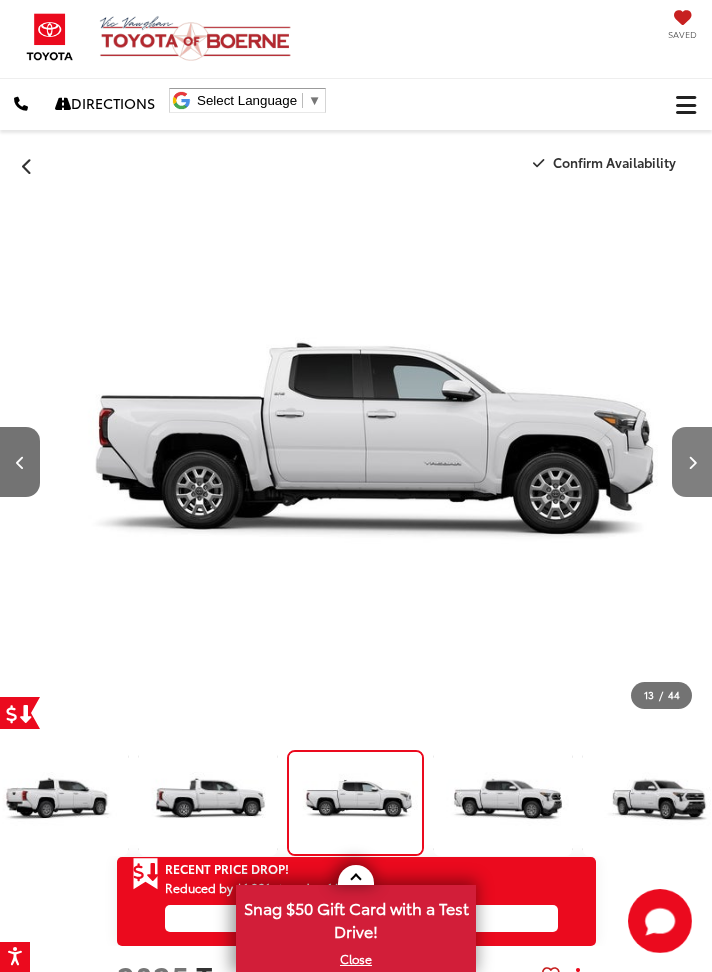 click at bounding box center (692, 462) 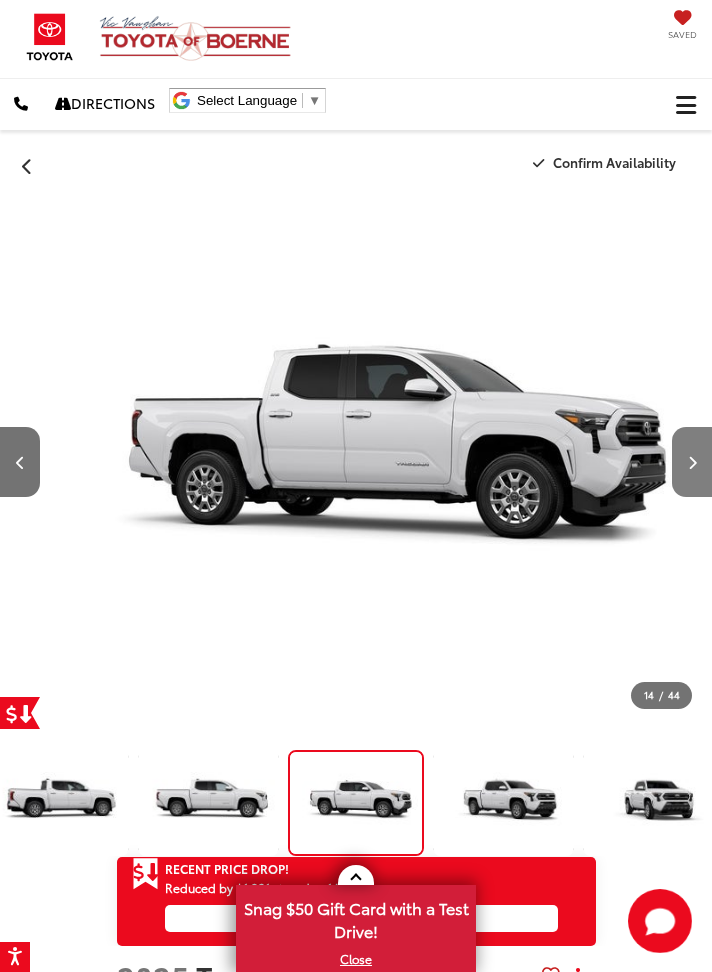 click at bounding box center (692, 462) 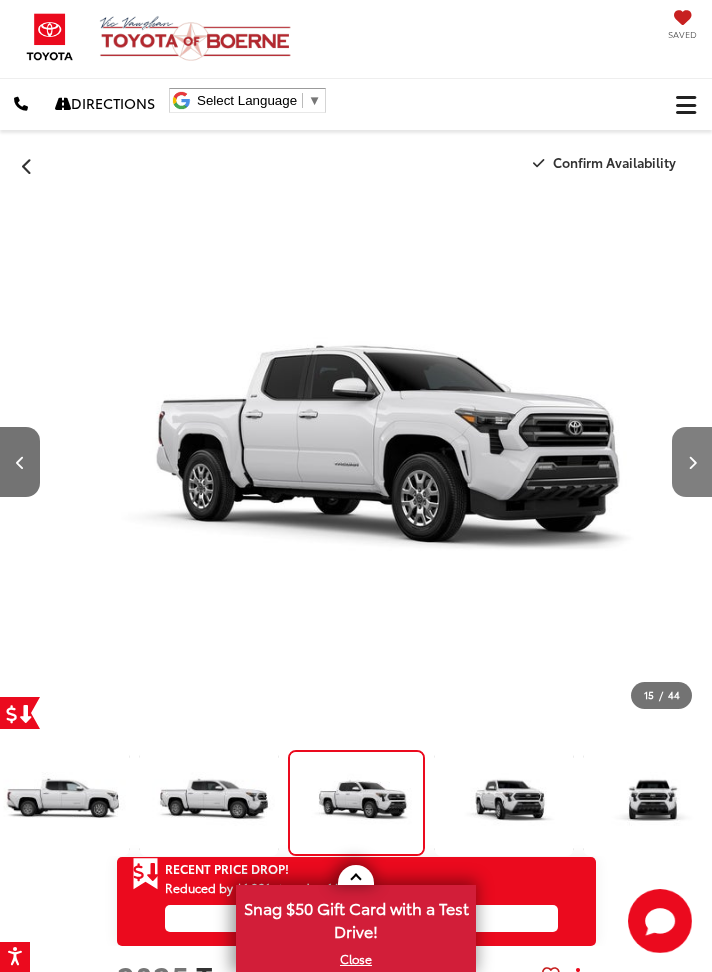click at bounding box center (692, 462) 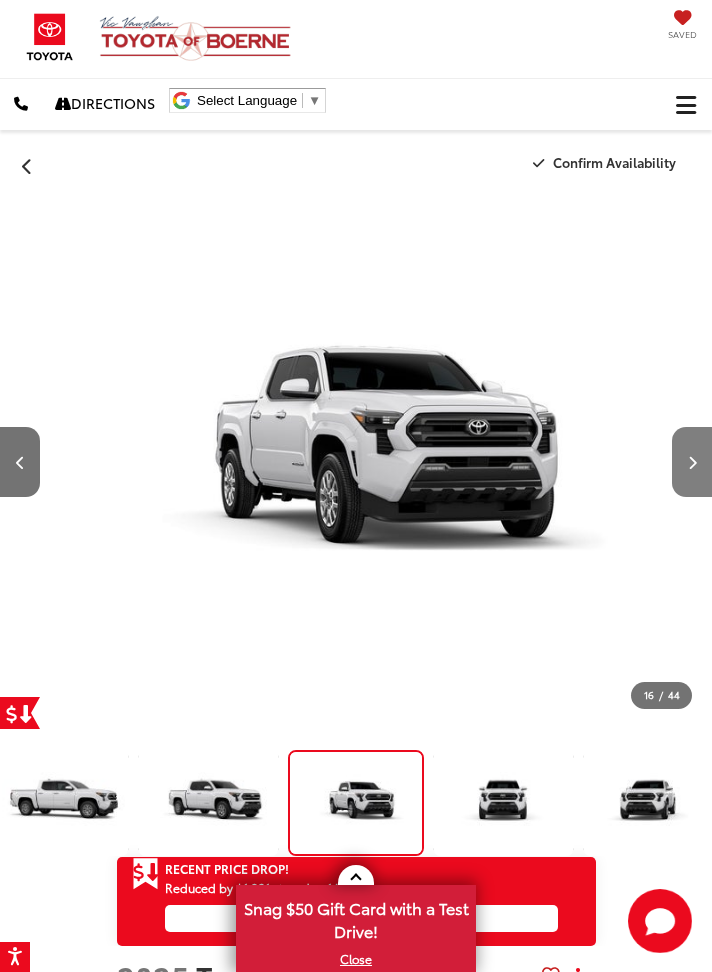 click at bounding box center (692, 462) 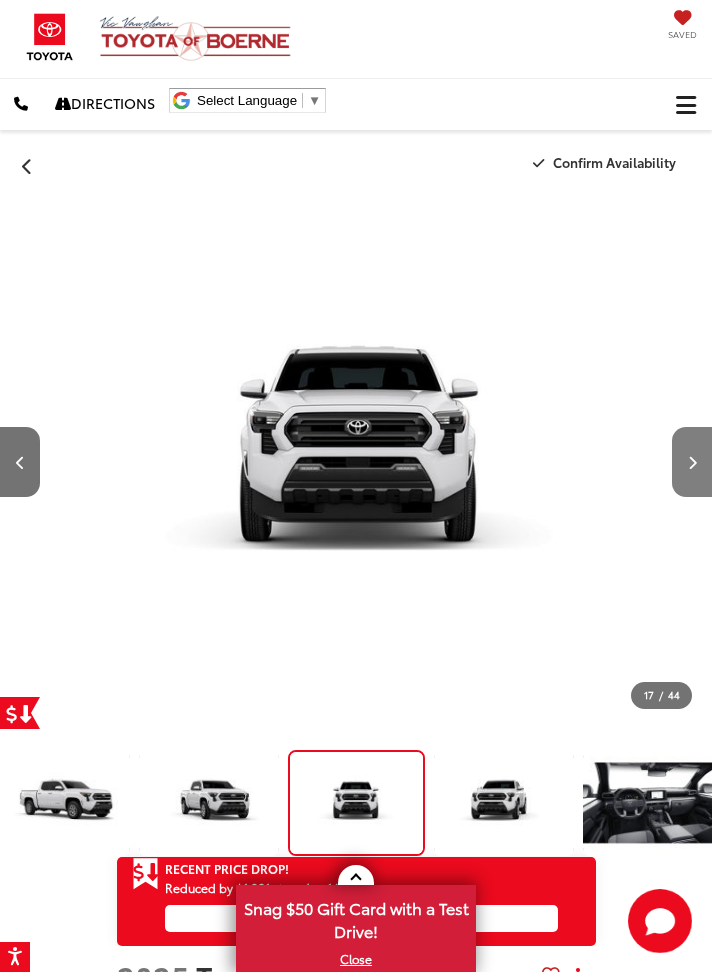 click at bounding box center [692, 462] 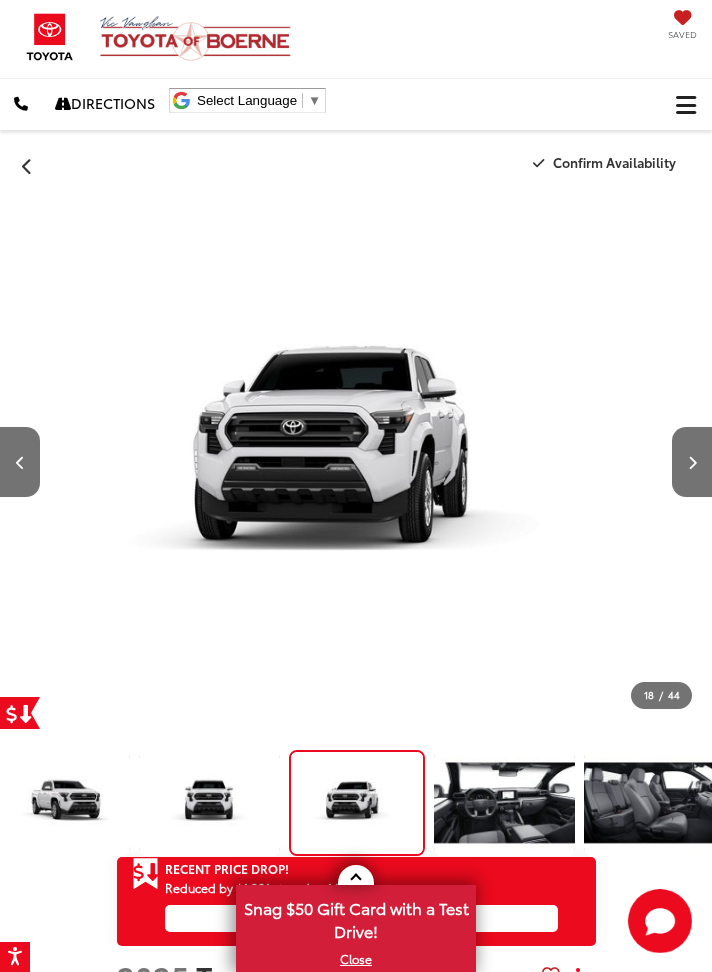 click at bounding box center [658, 462] 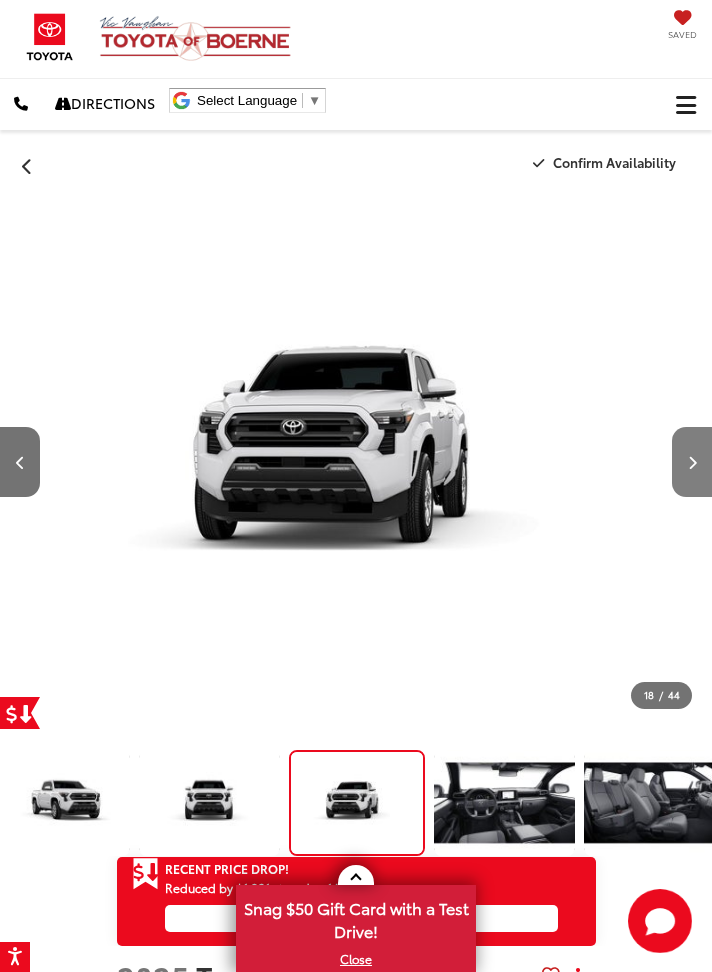 click at bounding box center [692, 462] 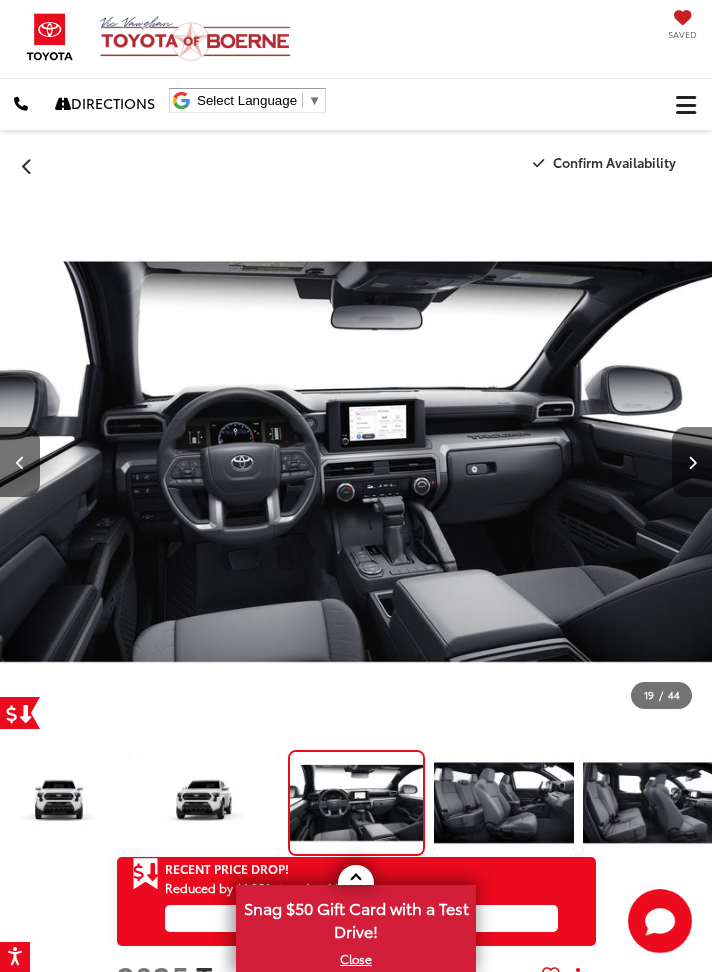 click at bounding box center [692, 463] 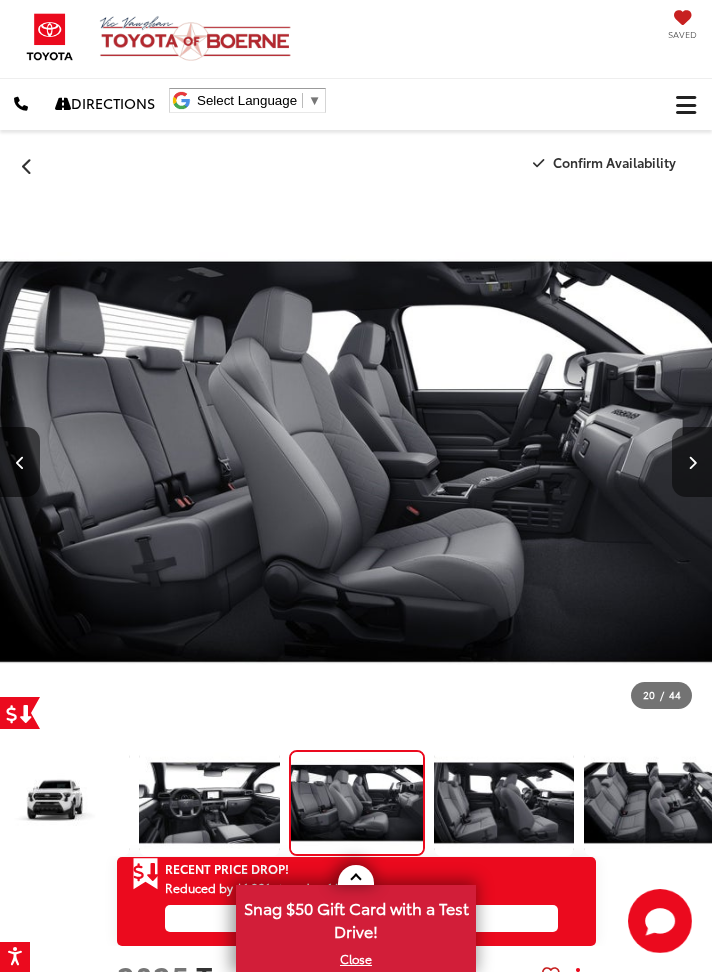 click at bounding box center [692, 462] 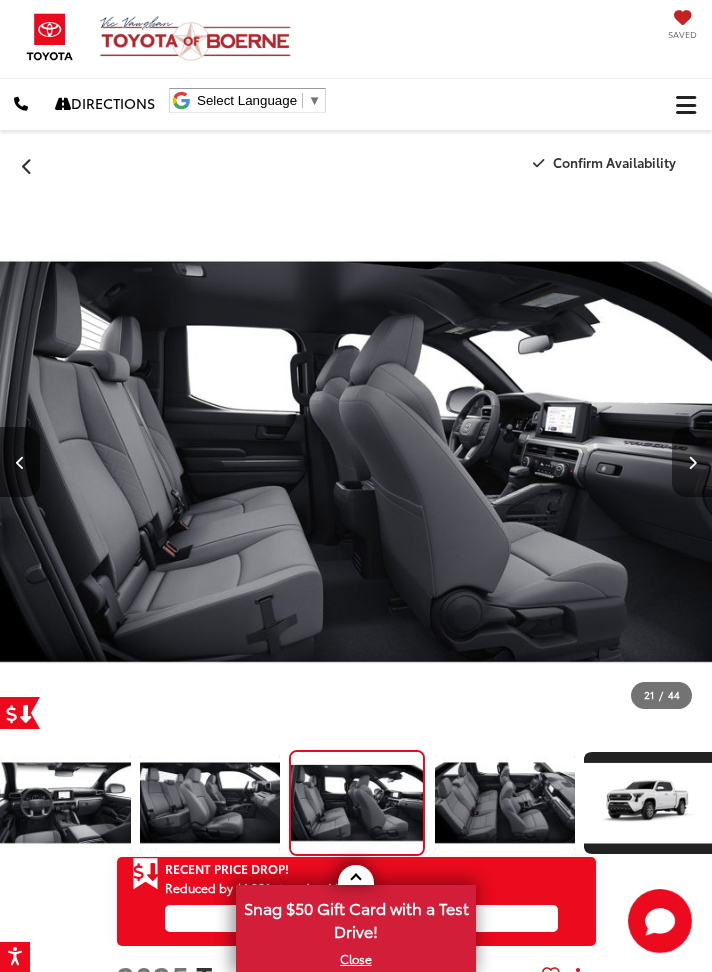 click at bounding box center (692, 463) 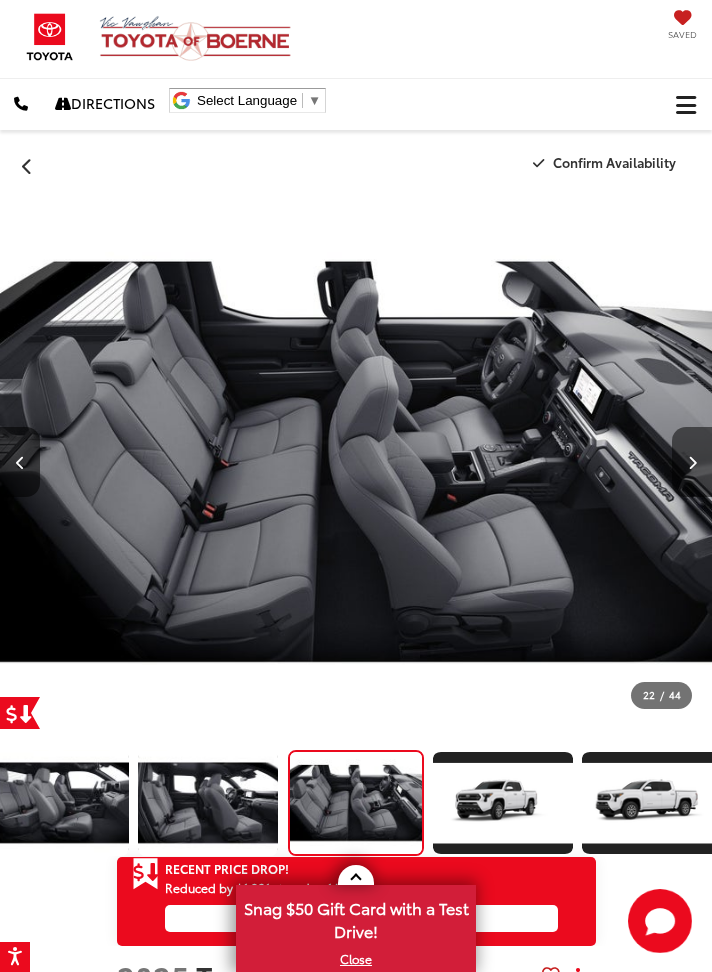 click at bounding box center (692, 462) 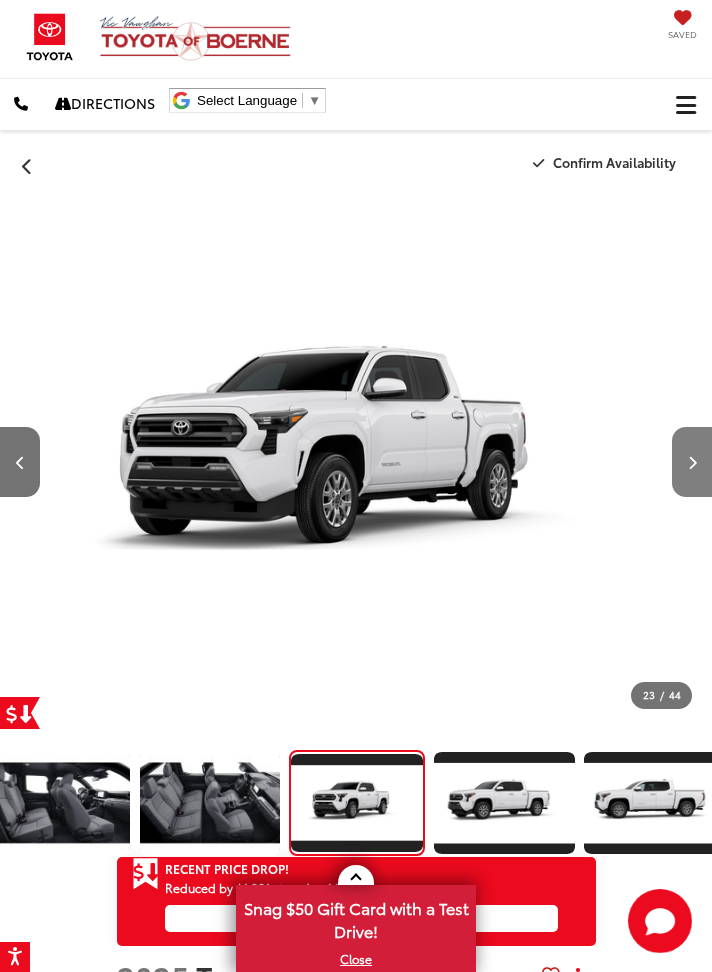click at bounding box center [692, 462] 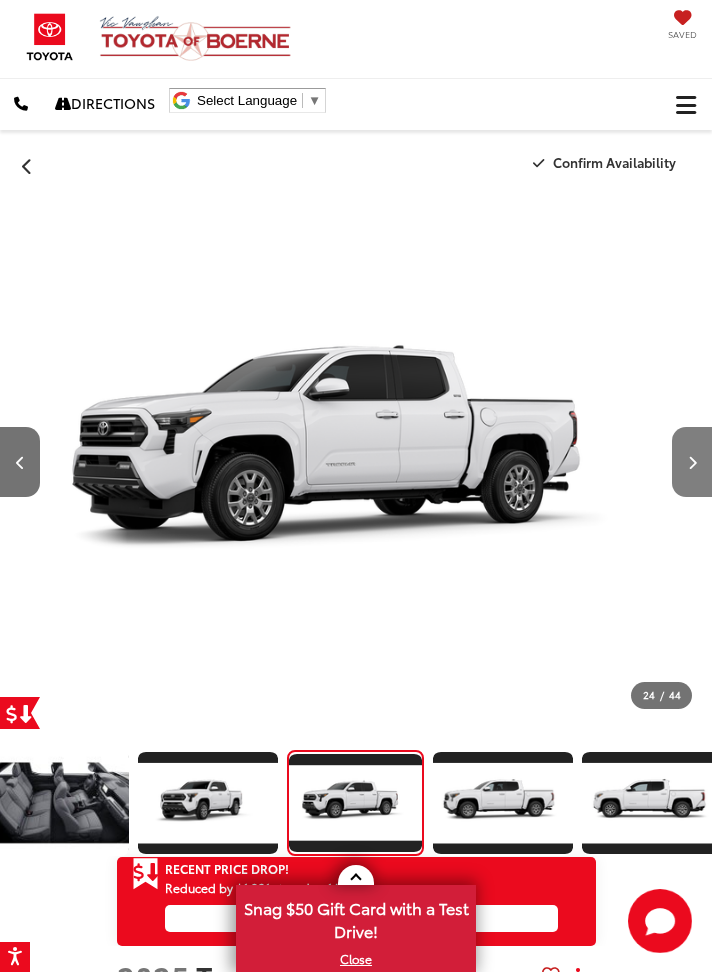 click at bounding box center (692, 462) 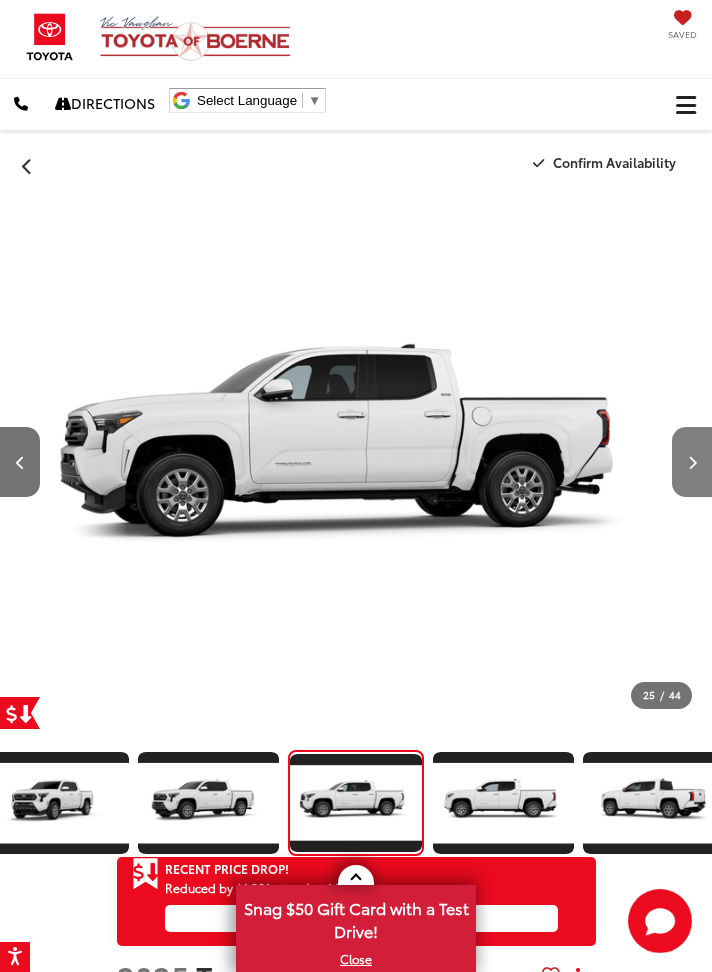 click at bounding box center [692, 463] 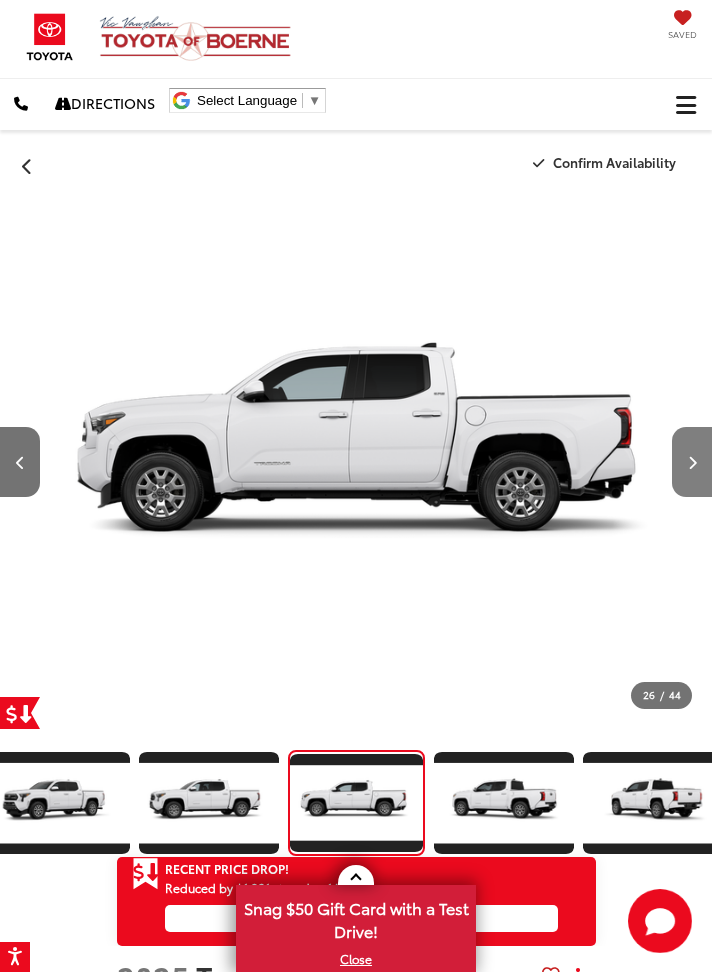click at bounding box center (692, 462) 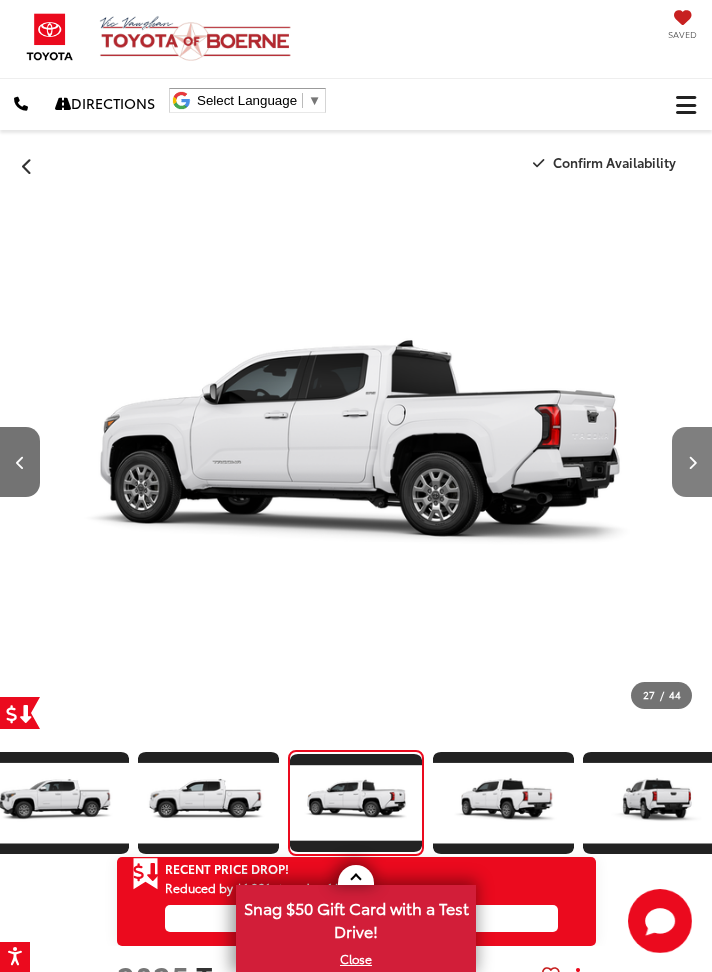 click at bounding box center (692, 462) 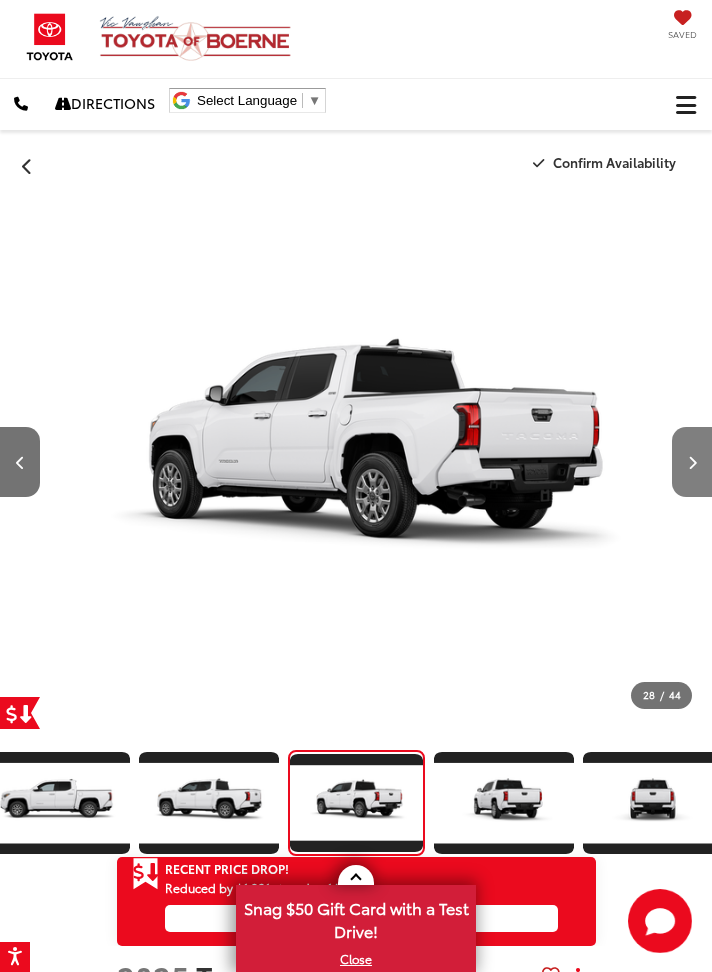 click at bounding box center [692, 463] 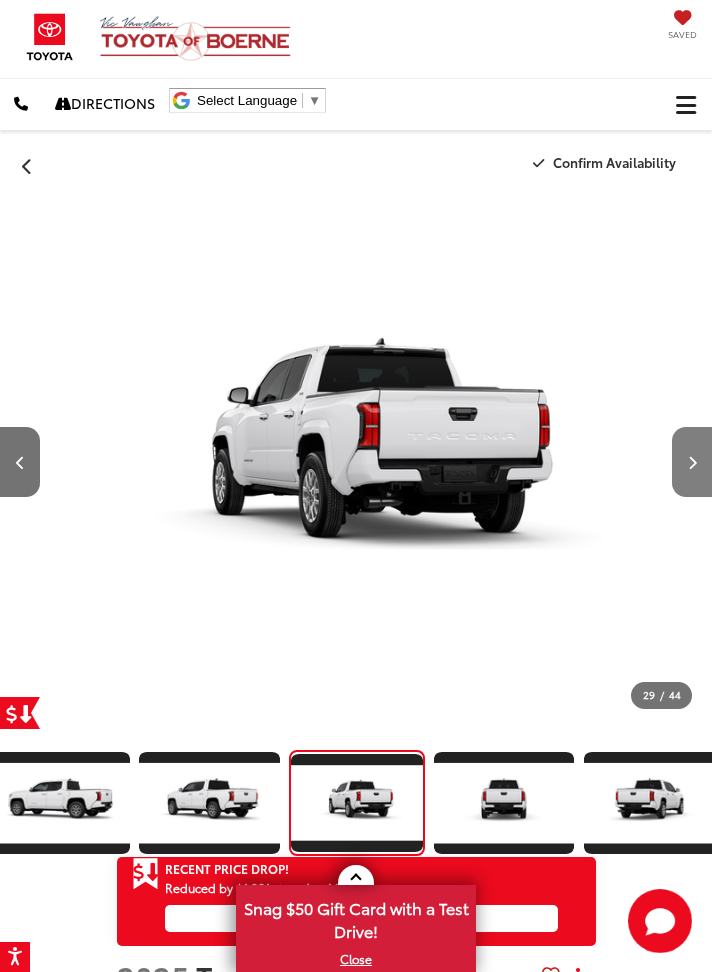 click at bounding box center (692, 462) 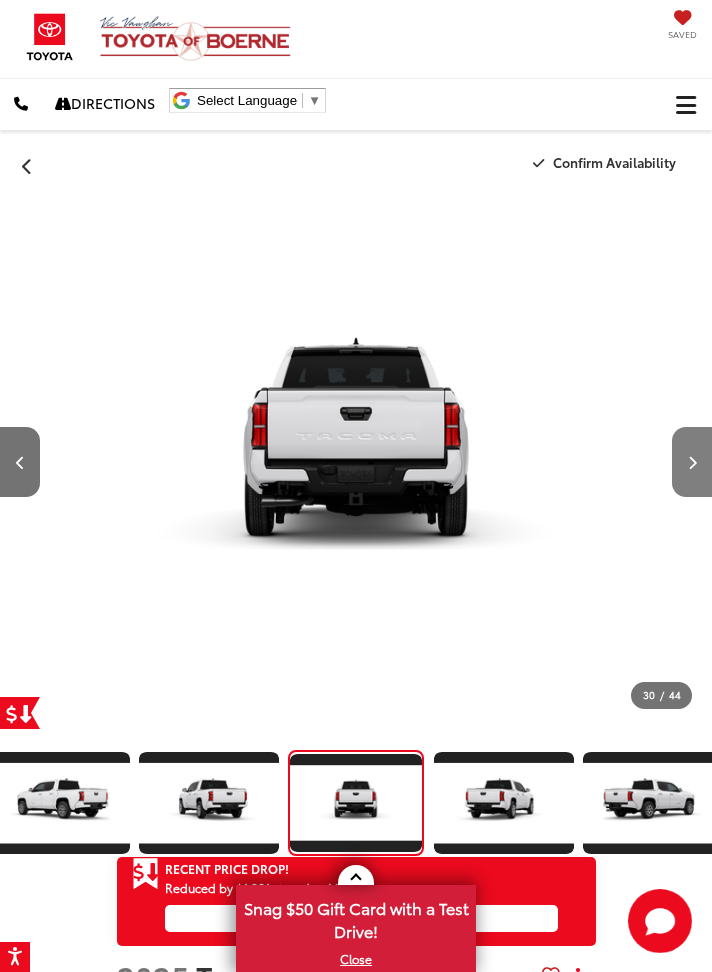 click at bounding box center [692, 462] 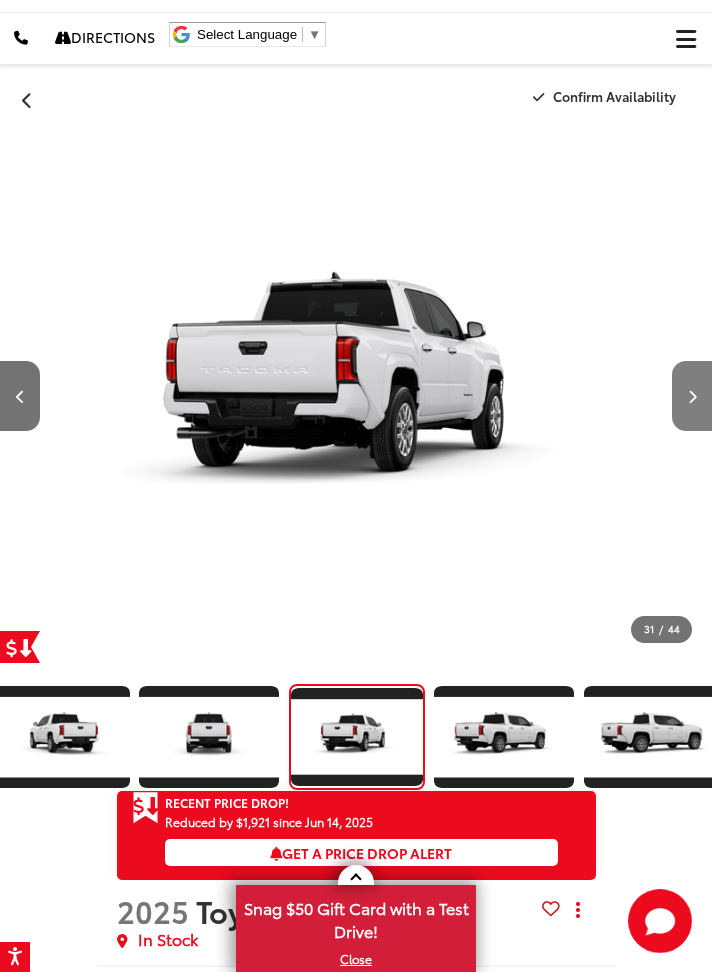 scroll, scrollTop: 0, scrollLeft: 0, axis: both 